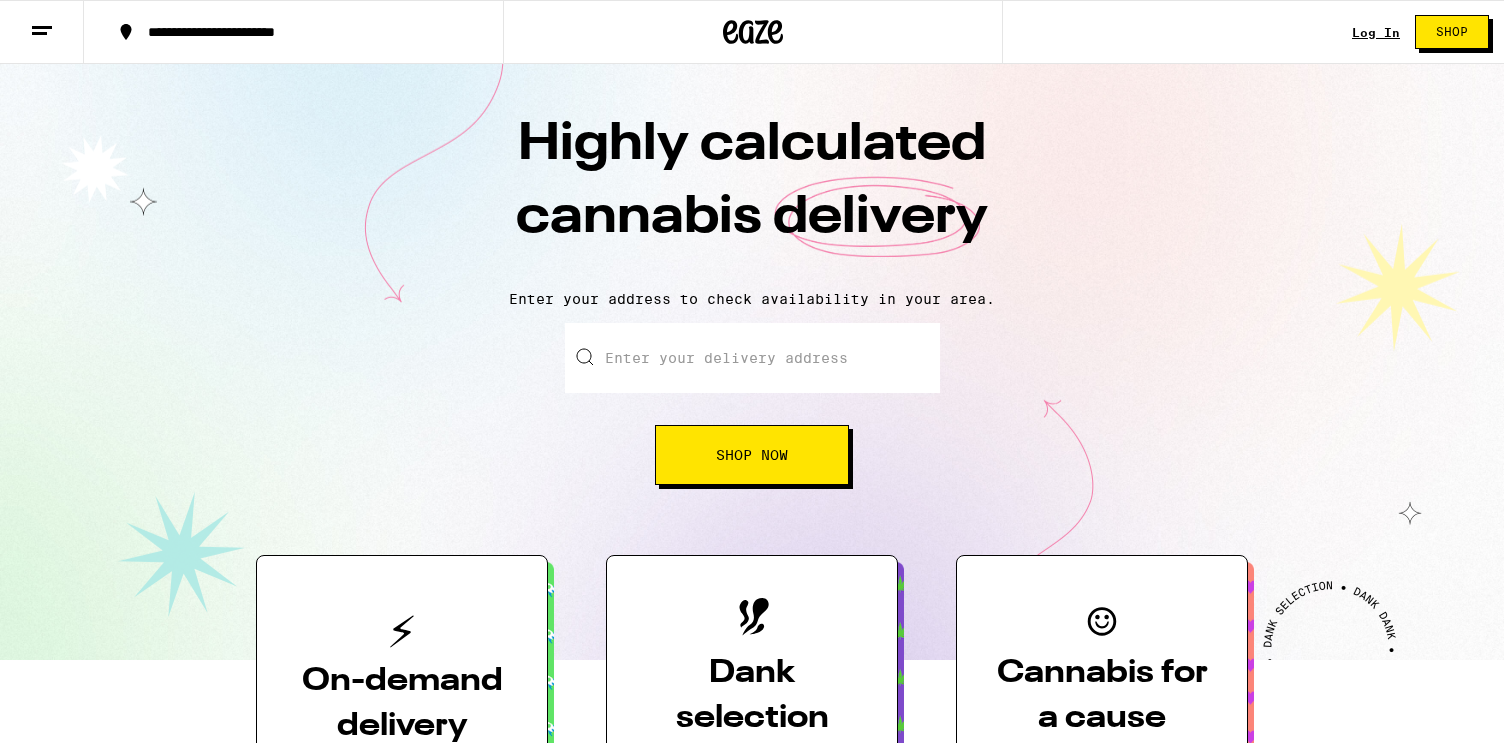 scroll, scrollTop: 0, scrollLeft: 0, axis: both 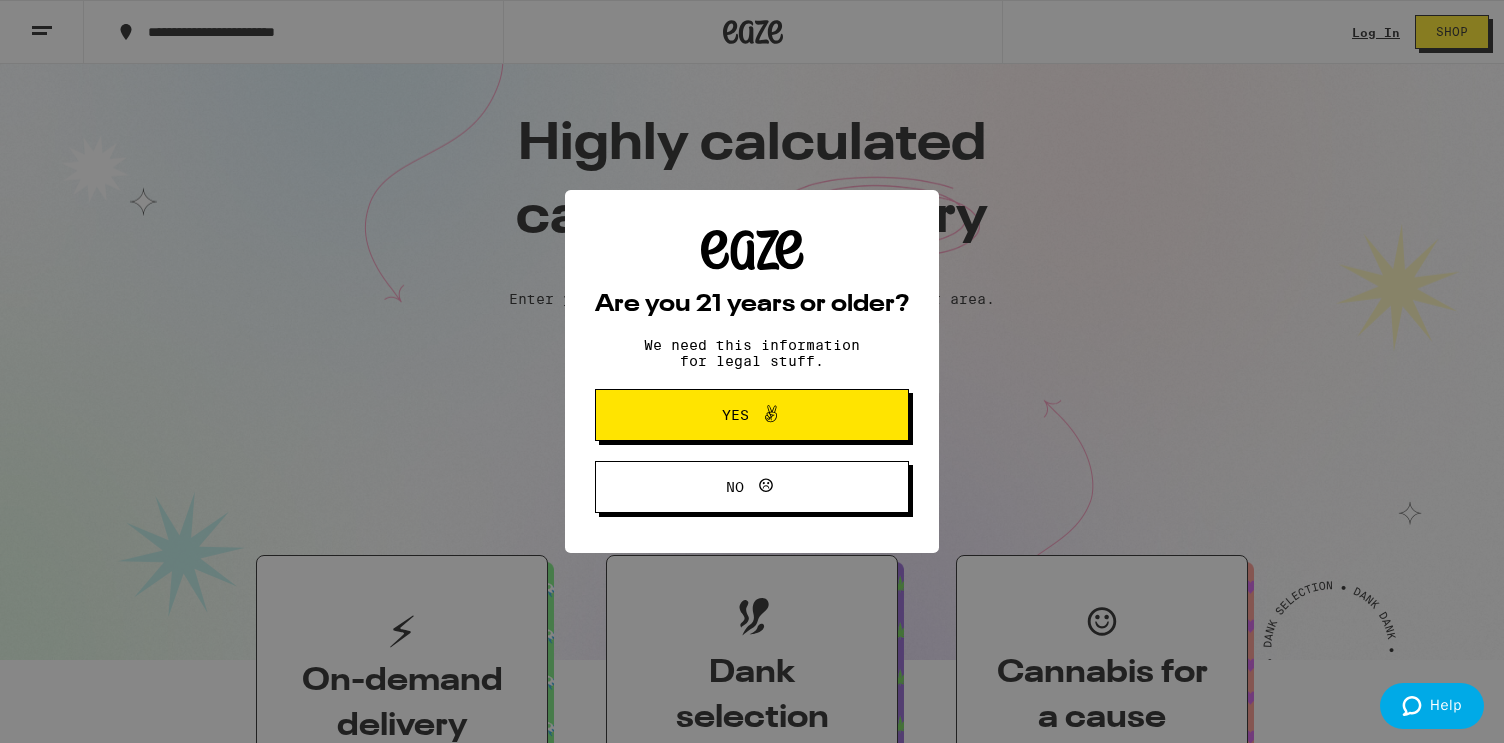 click on "Yes" at bounding box center (752, 415) 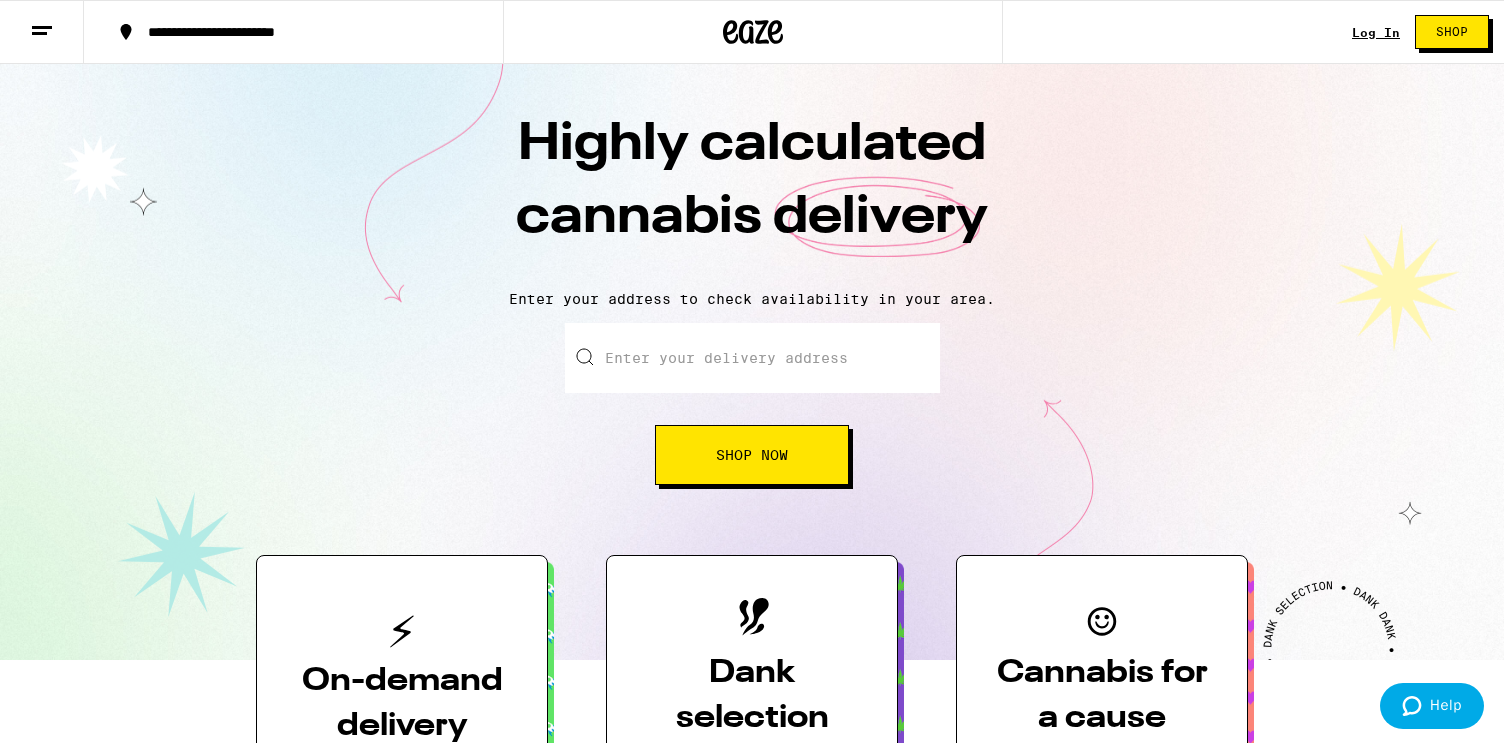 click on "Log In" at bounding box center (1376, 32) 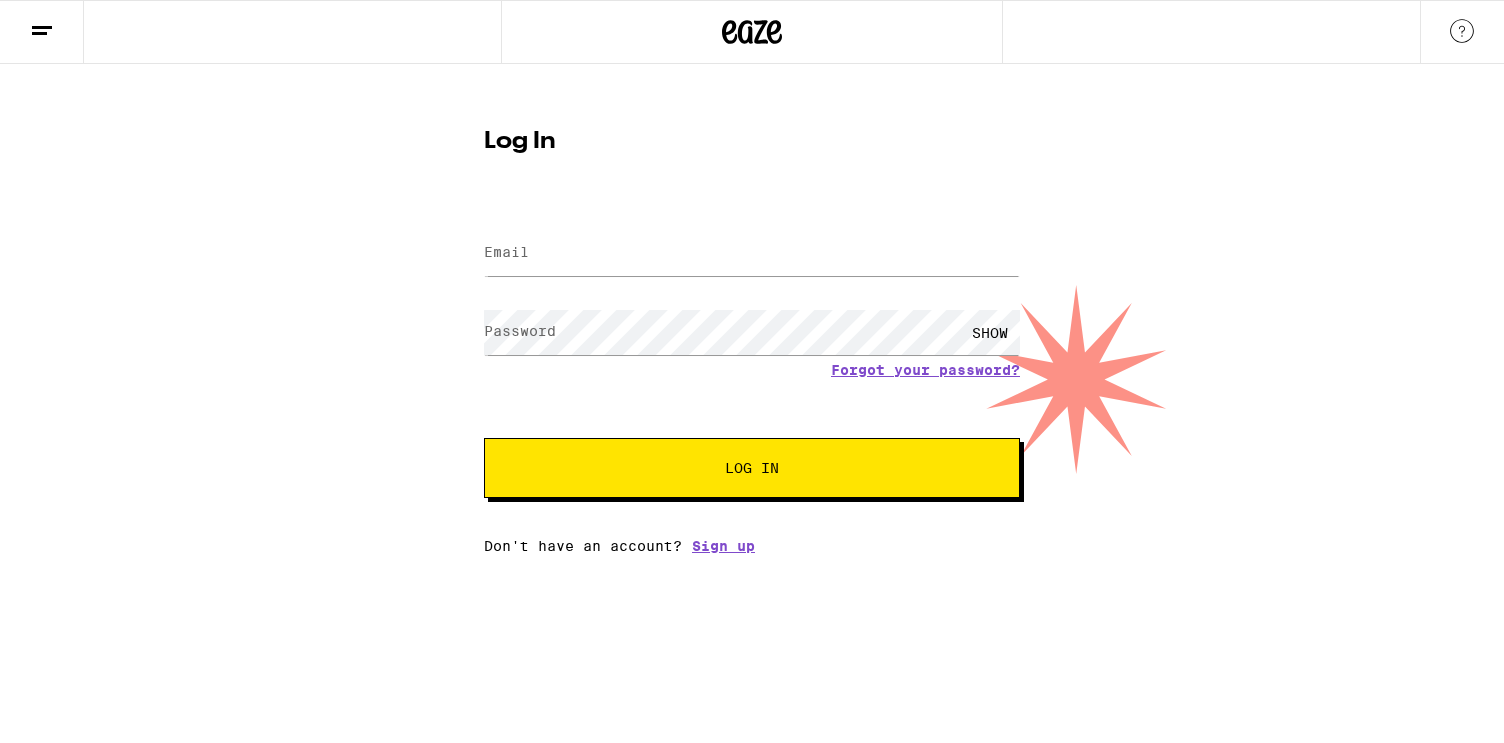 click on "Email" at bounding box center (506, 252) 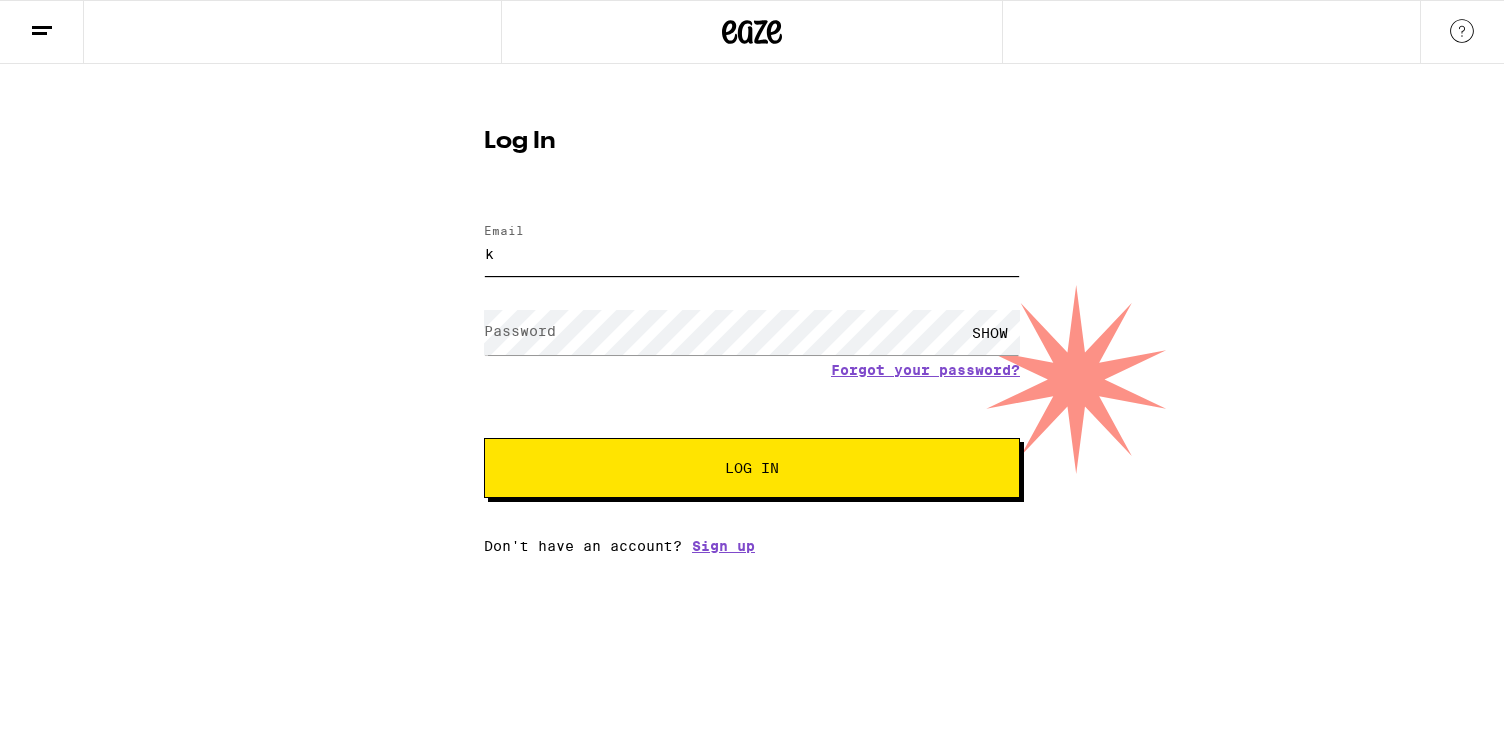 type on "[USERNAME]@example.com" 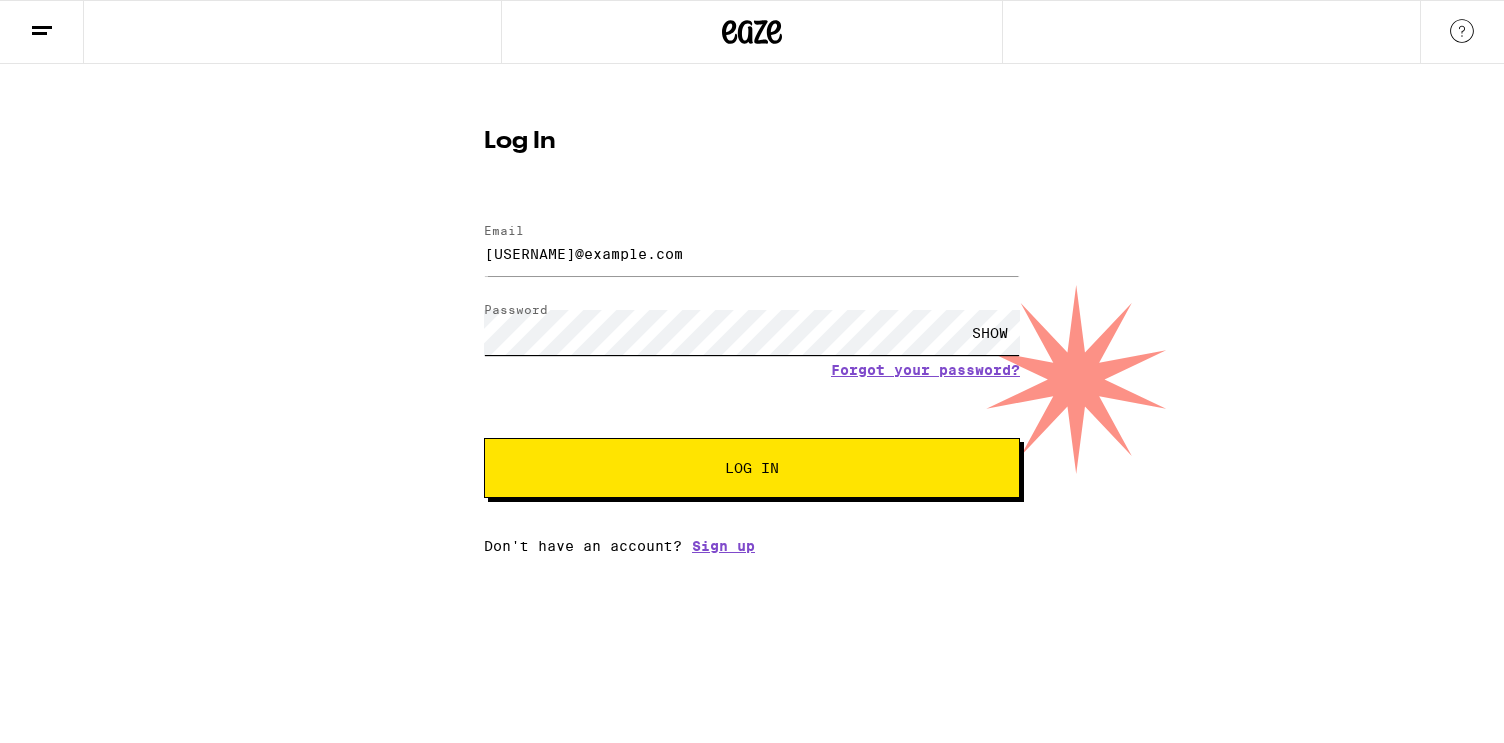 click on "Log In" at bounding box center (752, 468) 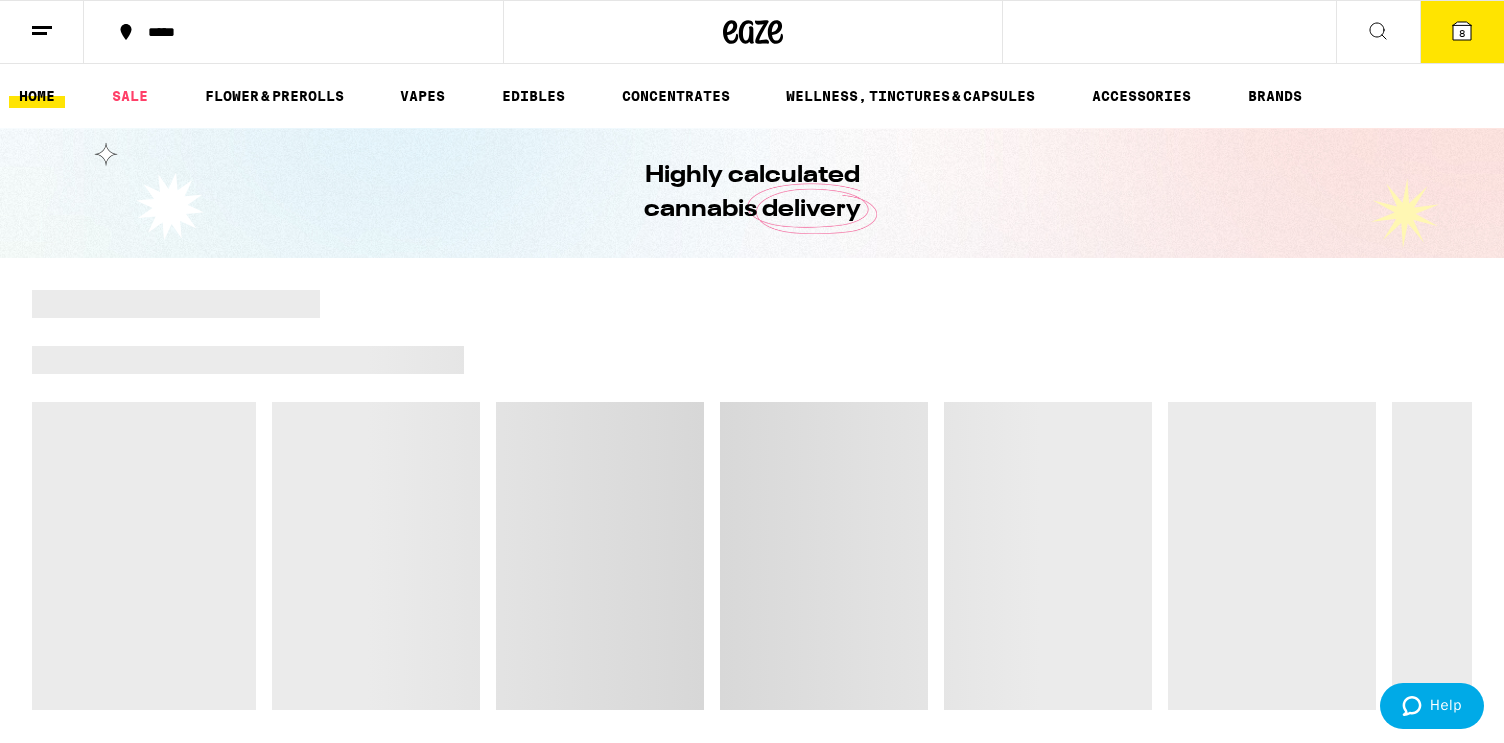 click on "*****" at bounding box center (305, 32) 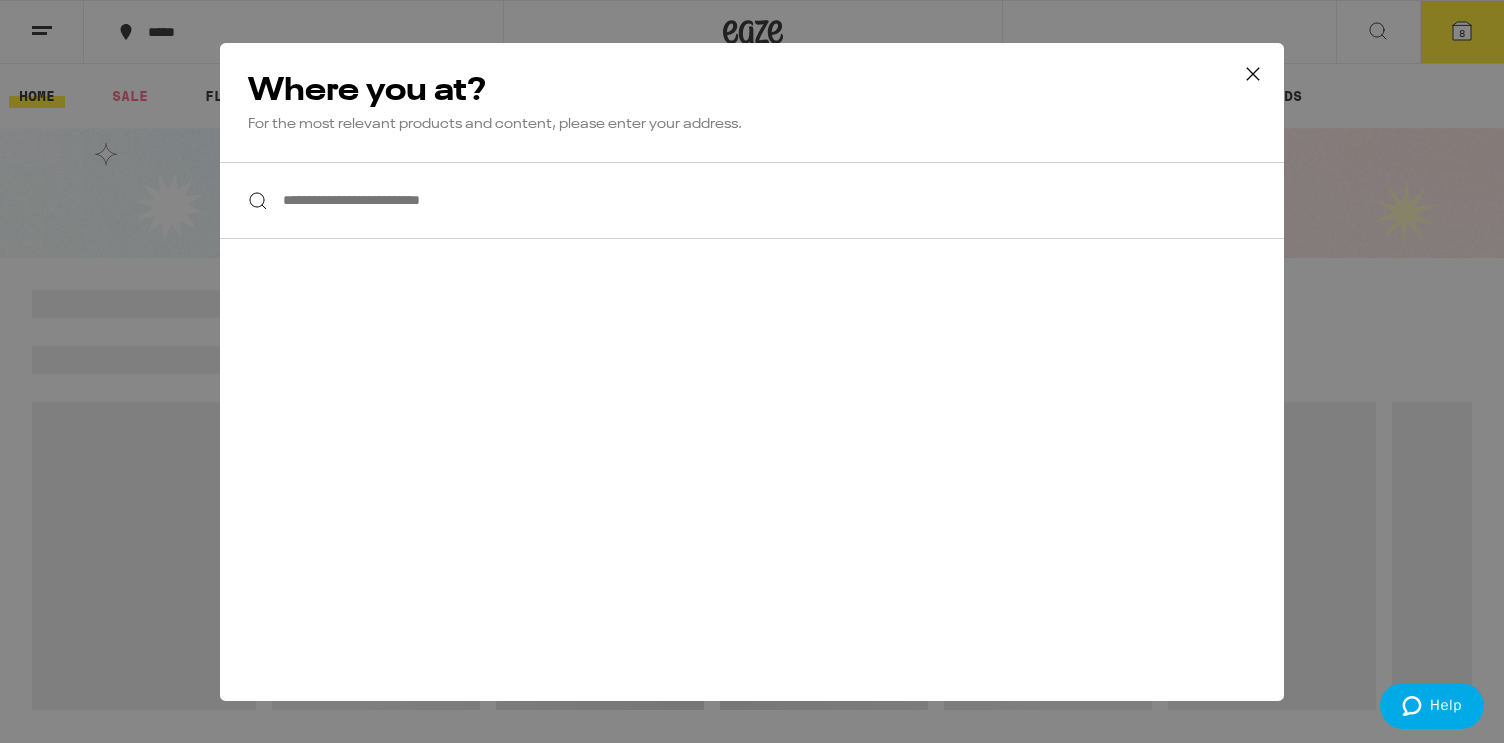 click on "**********" at bounding box center [752, 200] 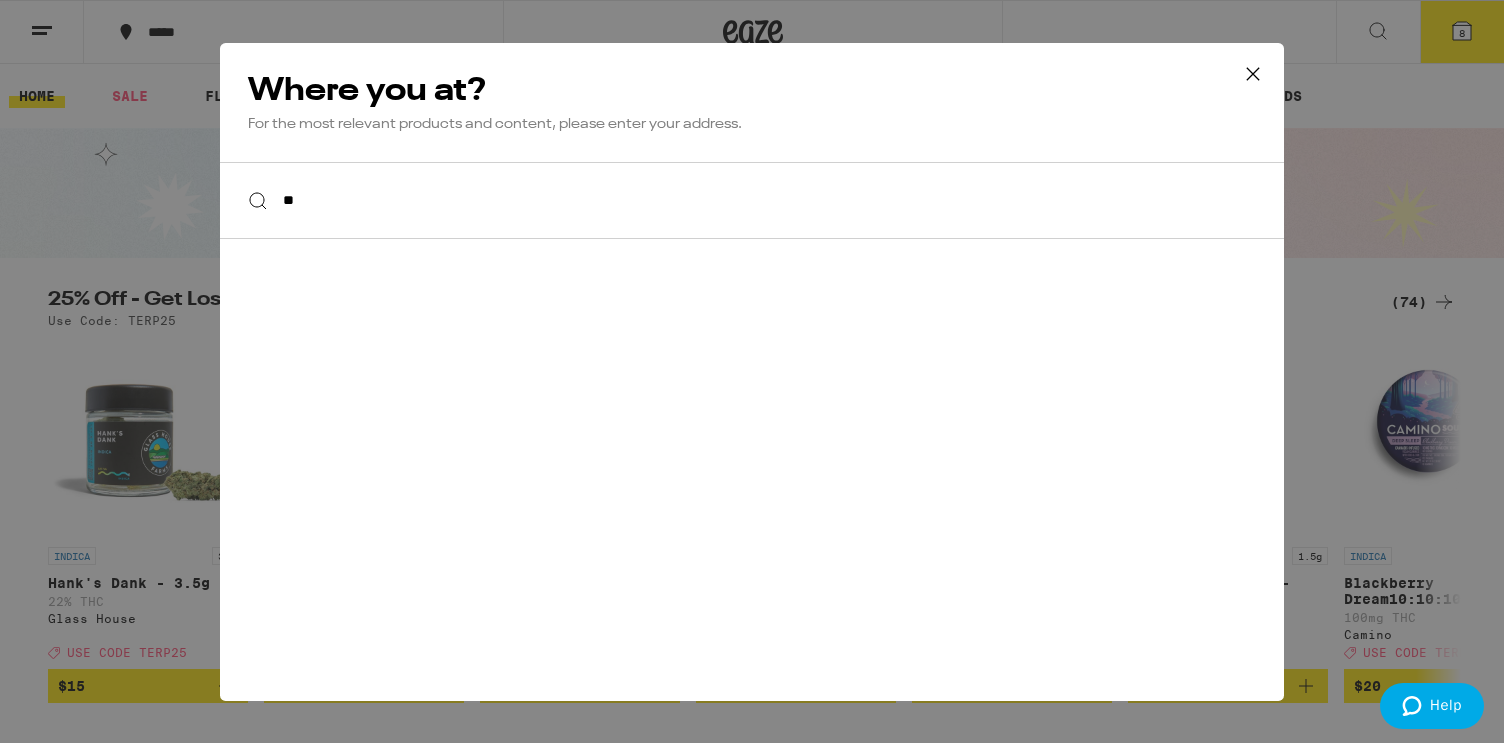 scroll, scrollTop: 0, scrollLeft: 0, axis: both 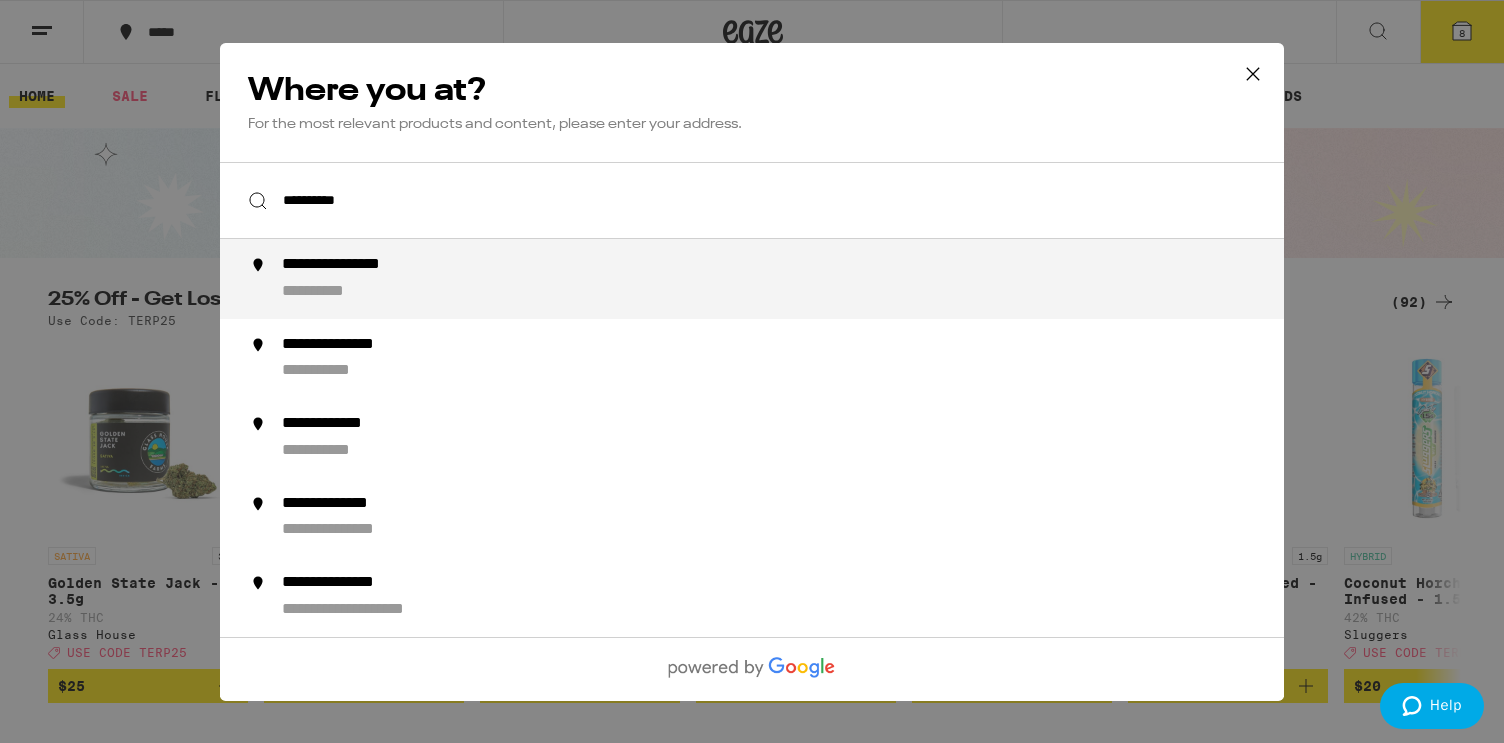 type on "**********" 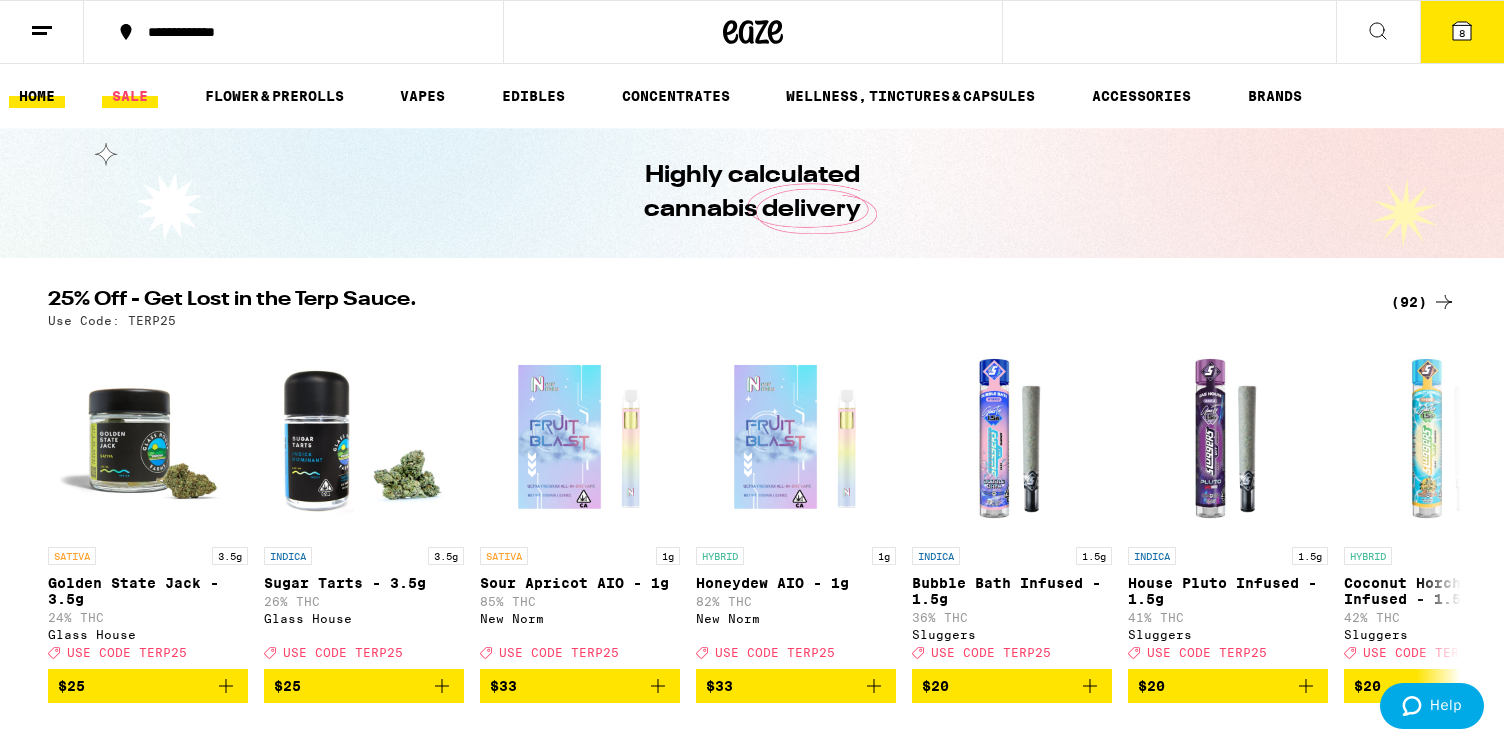 click on "SALE" at bounding box center [130, 96] 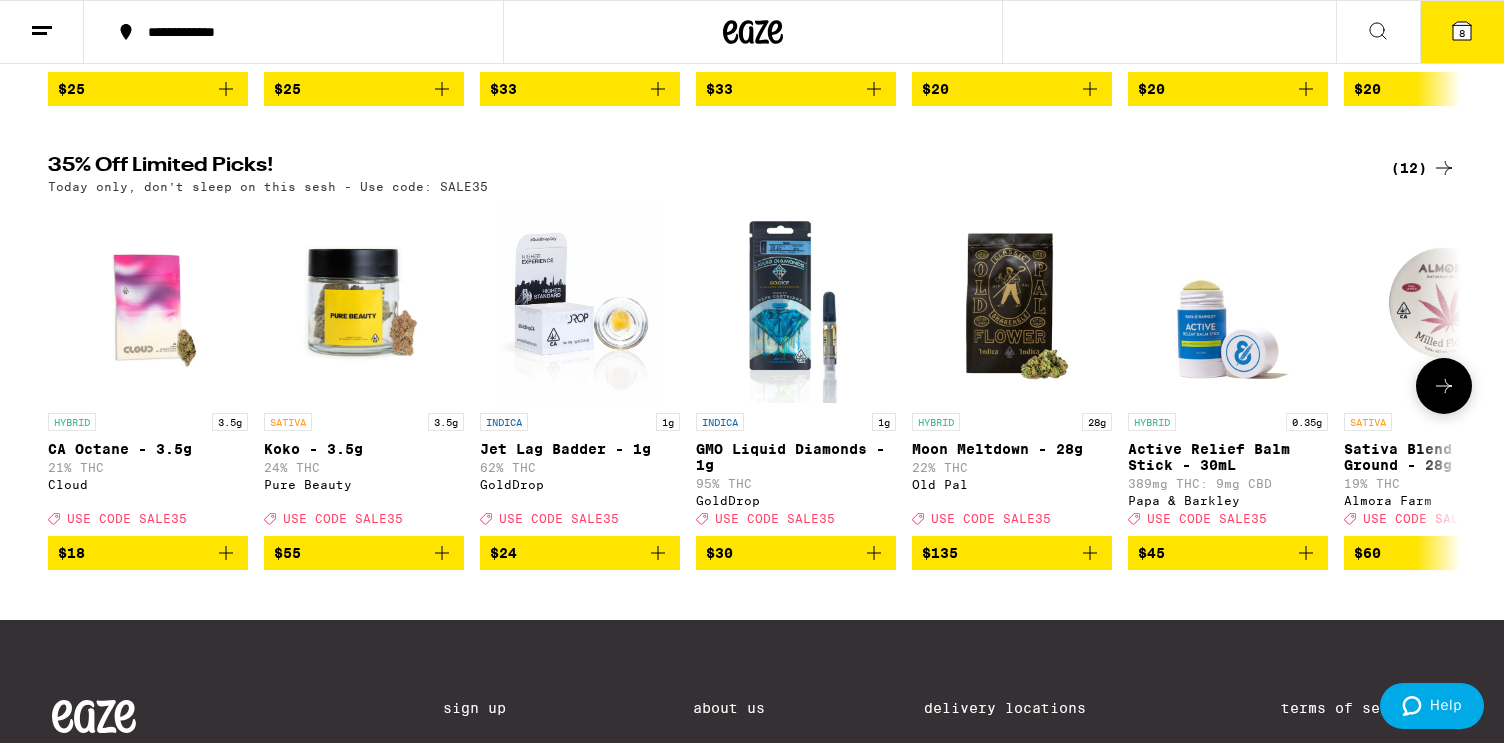 scroll, scrollTop: 586, scrollLeft: 0, axis: vertical 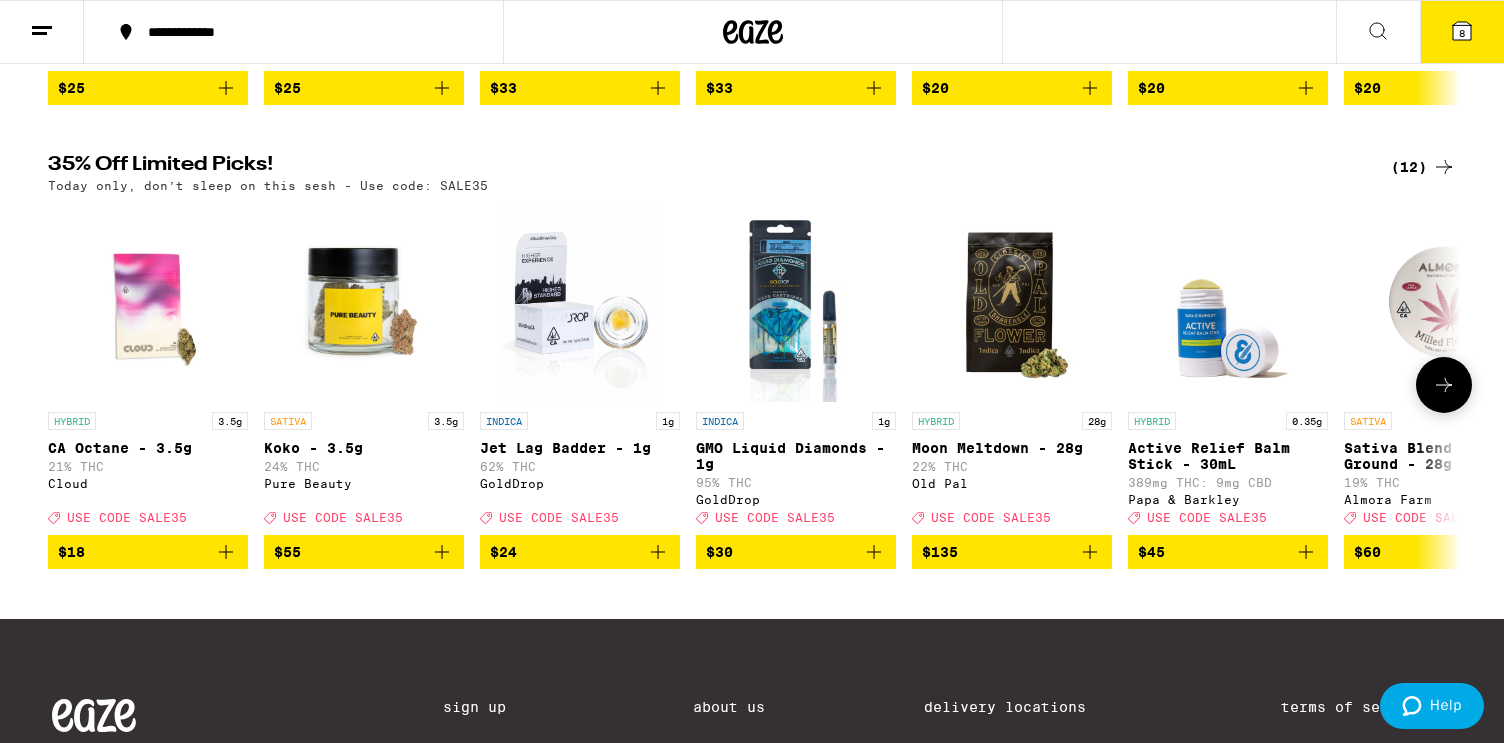 click at bounding box center [1444, 385] 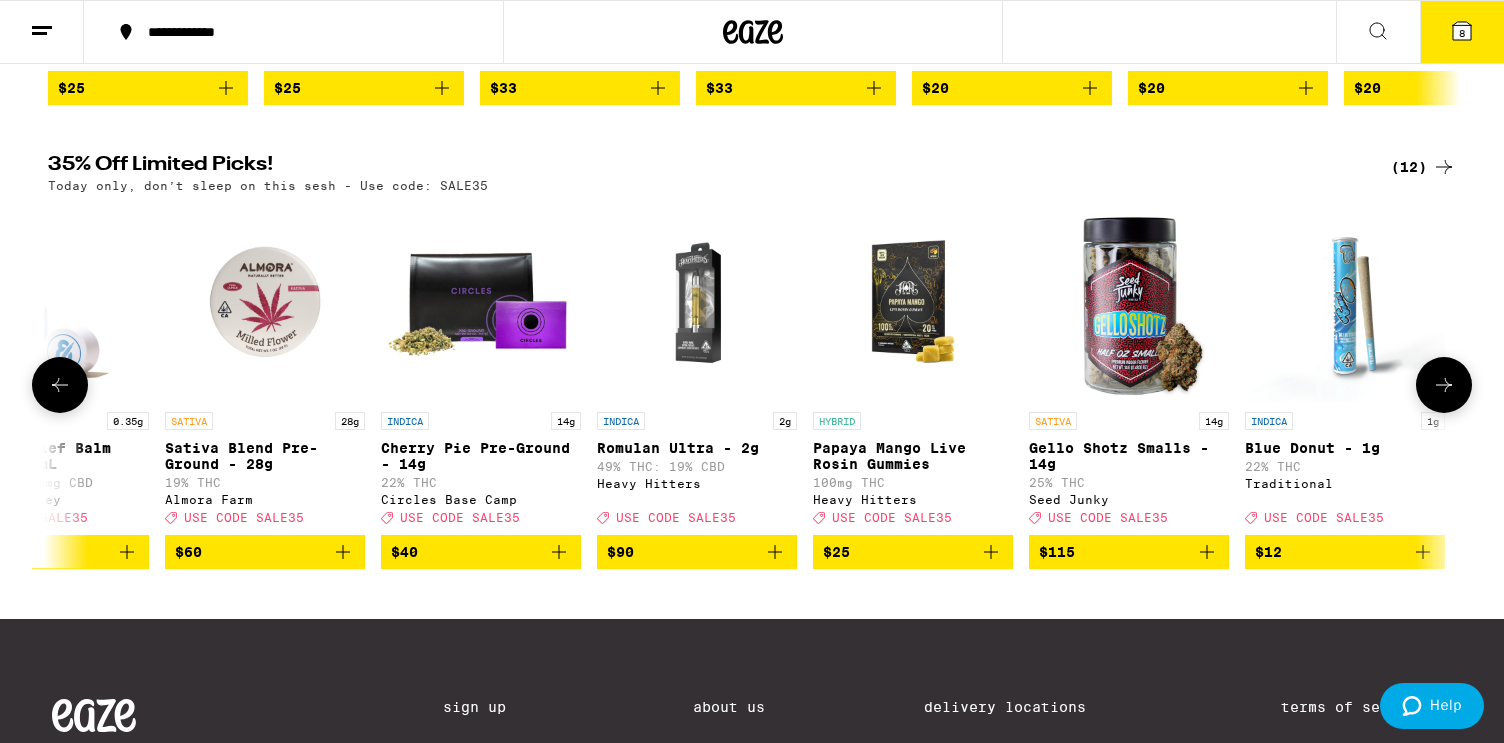 scroll, scrollTop: 0, scrollLeft: 1184, axis: horizontal 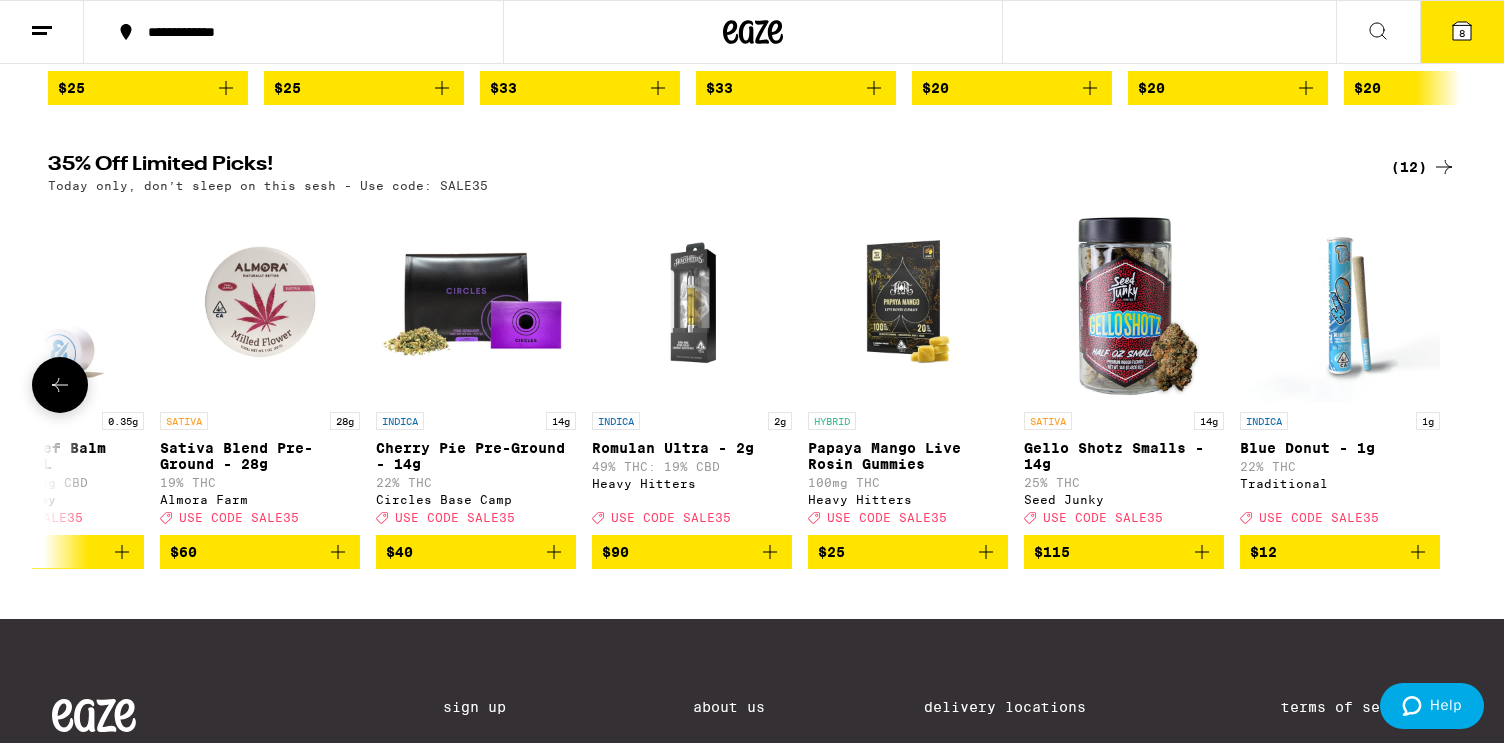 click at bounding box center (60, 385) 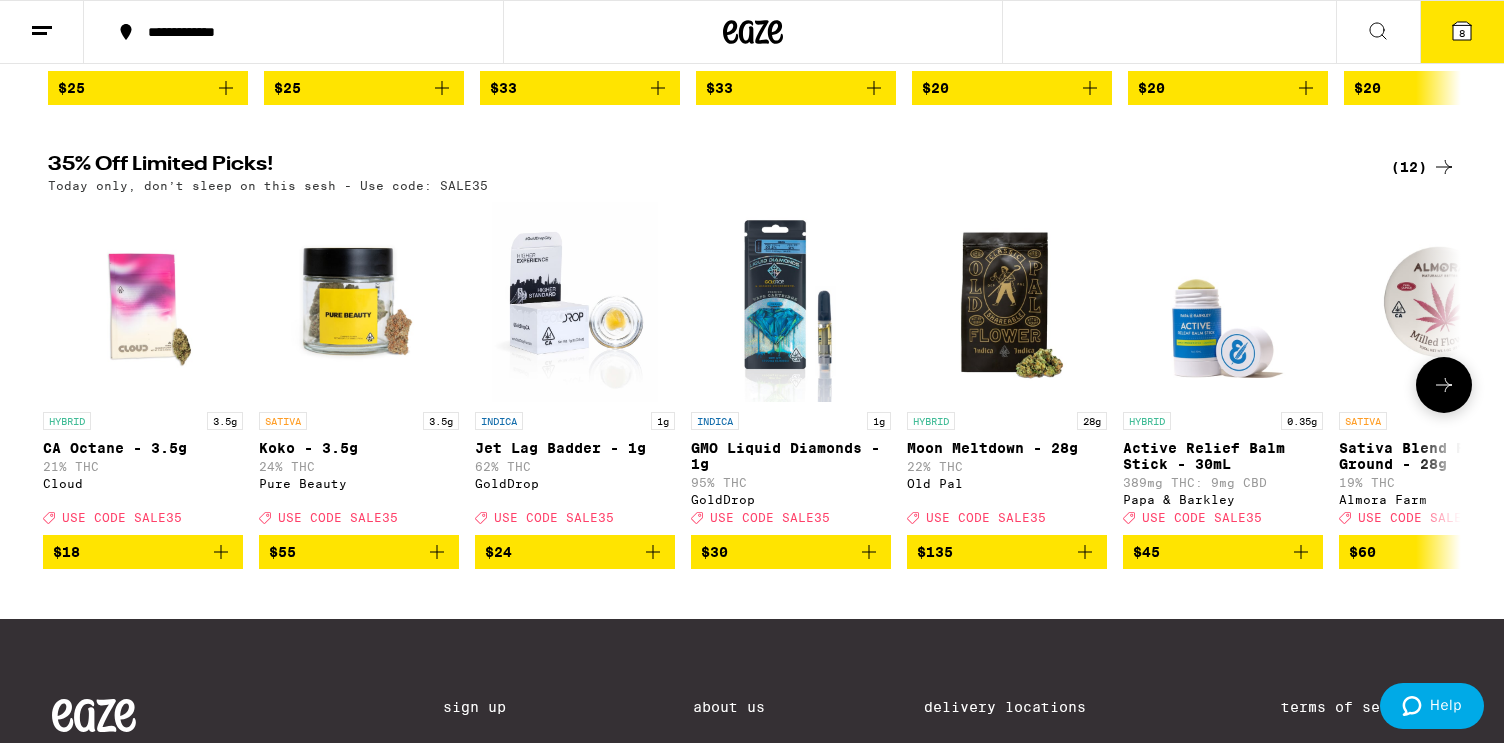 scroll, scrollTop: 0, scrollLeft: 0, axis: both 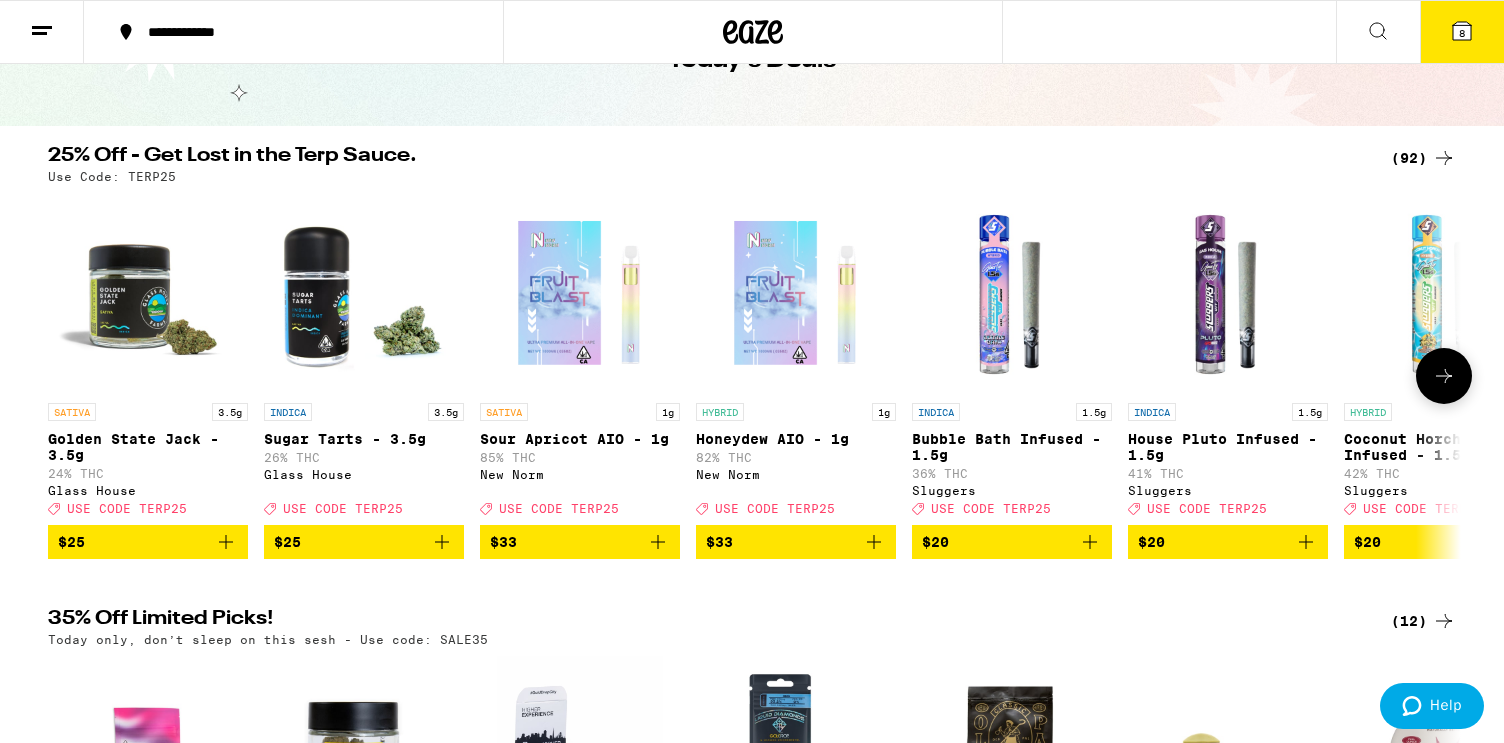click at bounding box center (1444, 376) 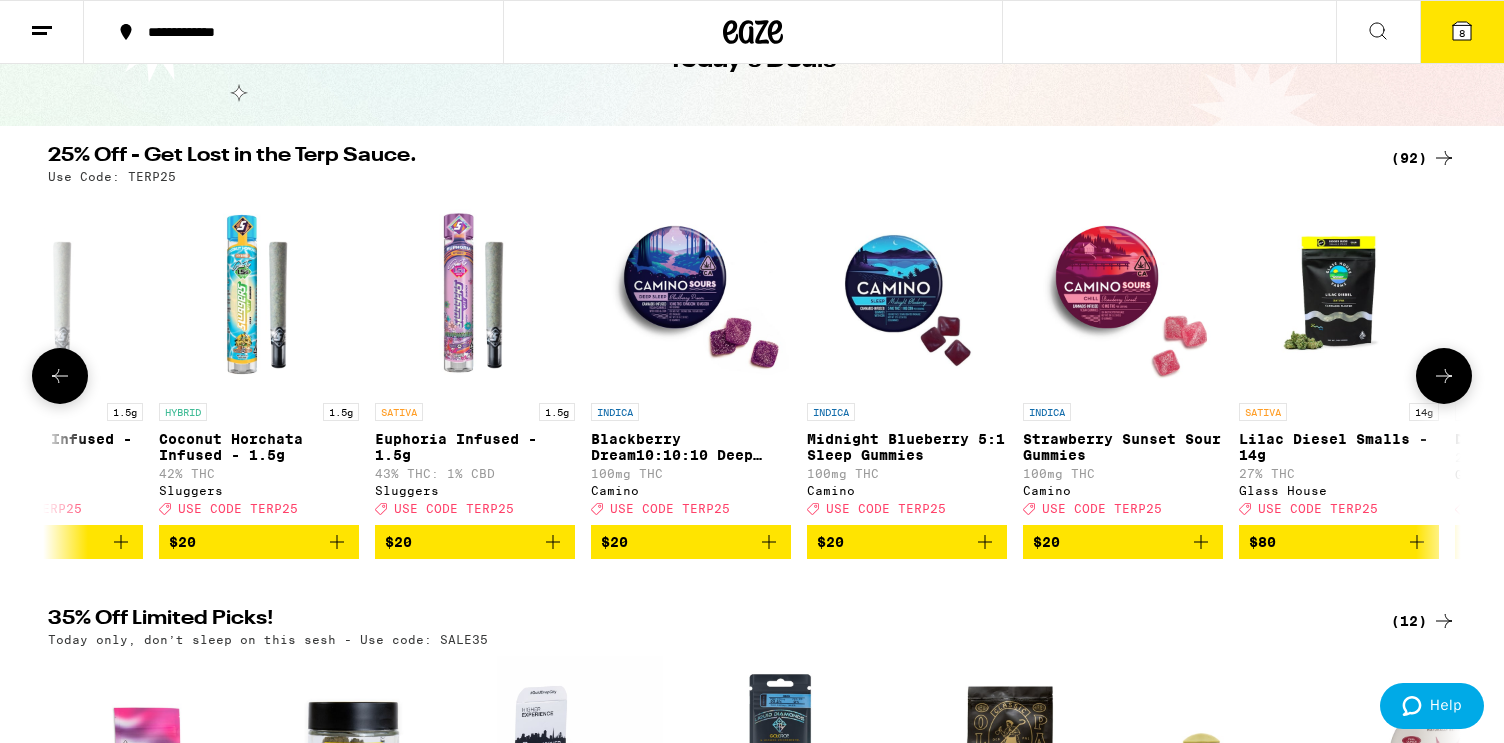 scroll, scrollTop: 0, scrollLeft: 1190, axis: horizontal 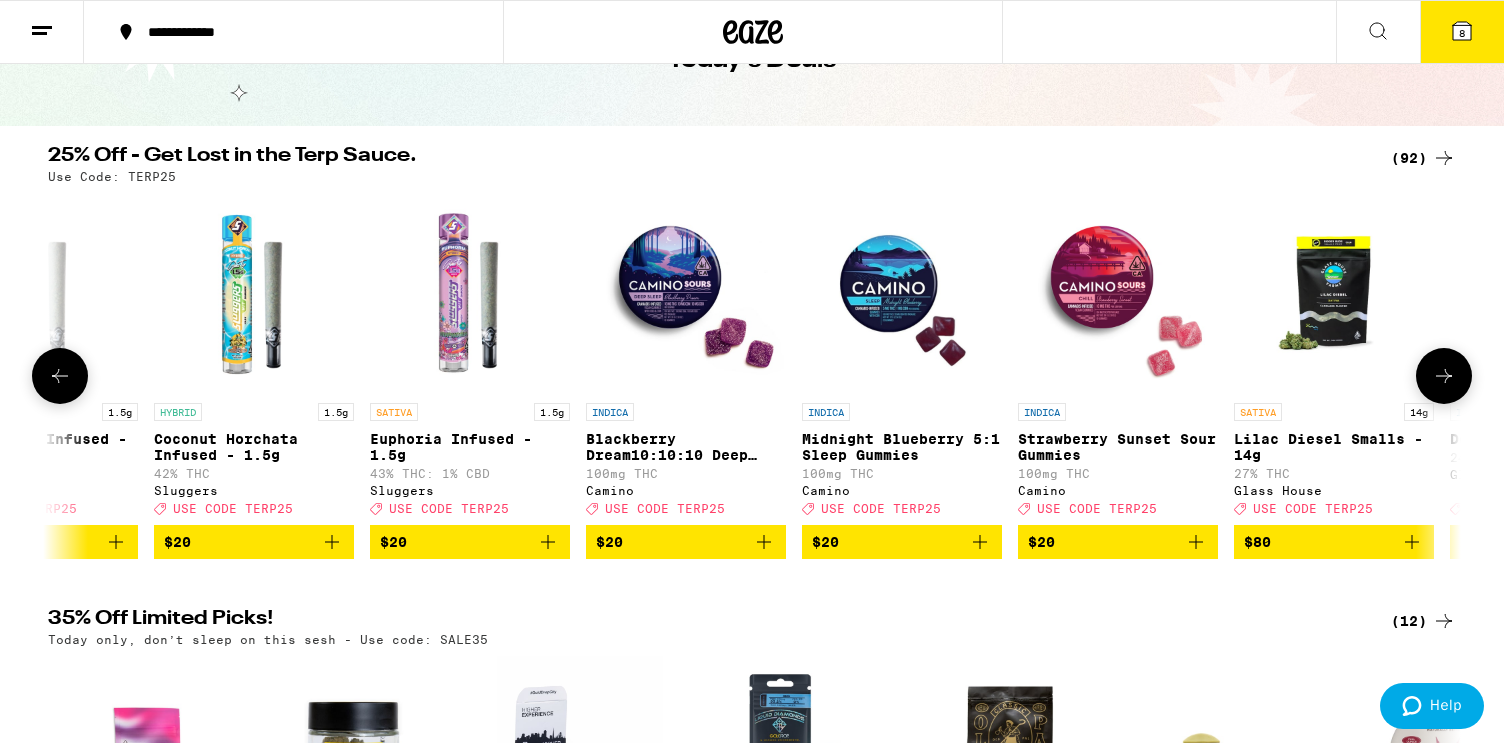 click at bounding box center (1444, 376) 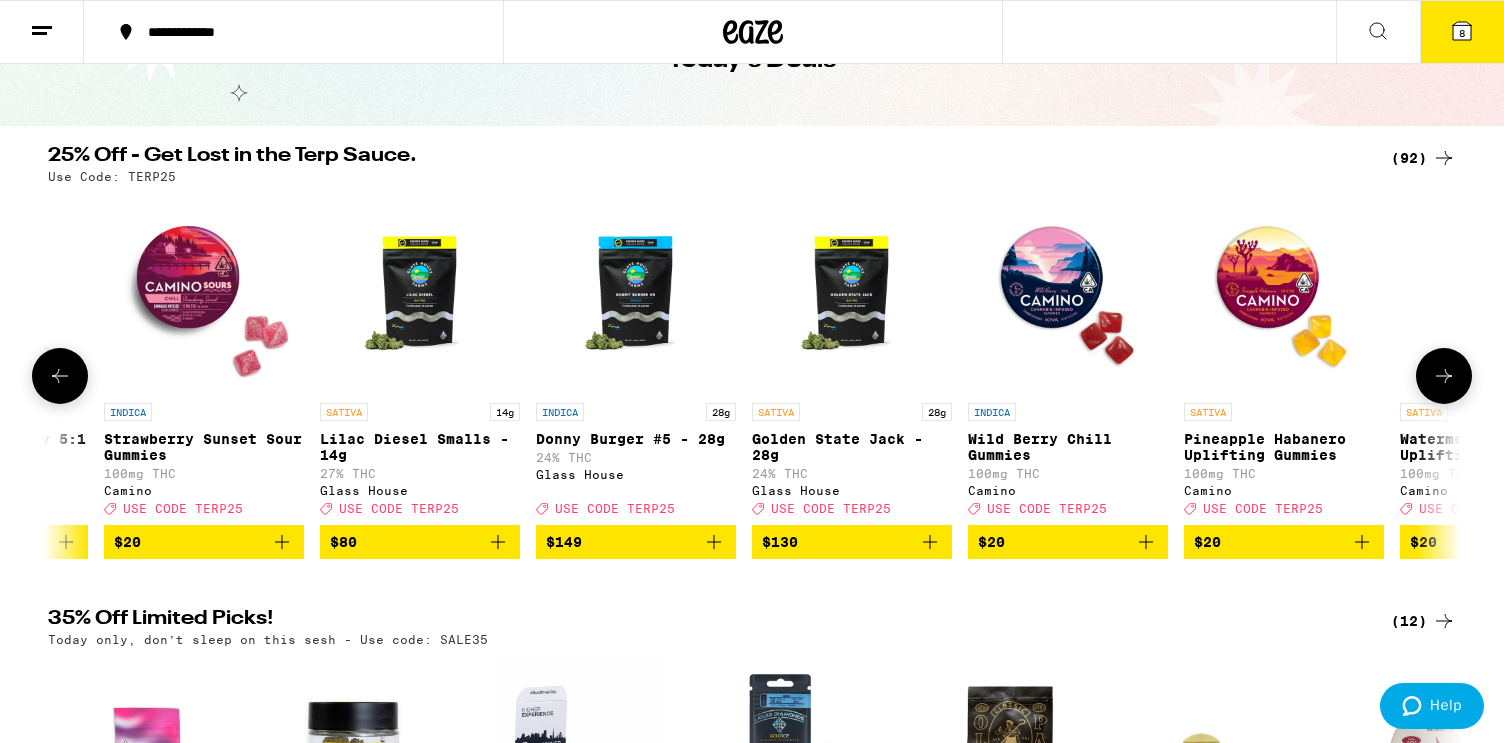scroll, scrollTop: 0, scrollLeft: 2380, axis: horizontal 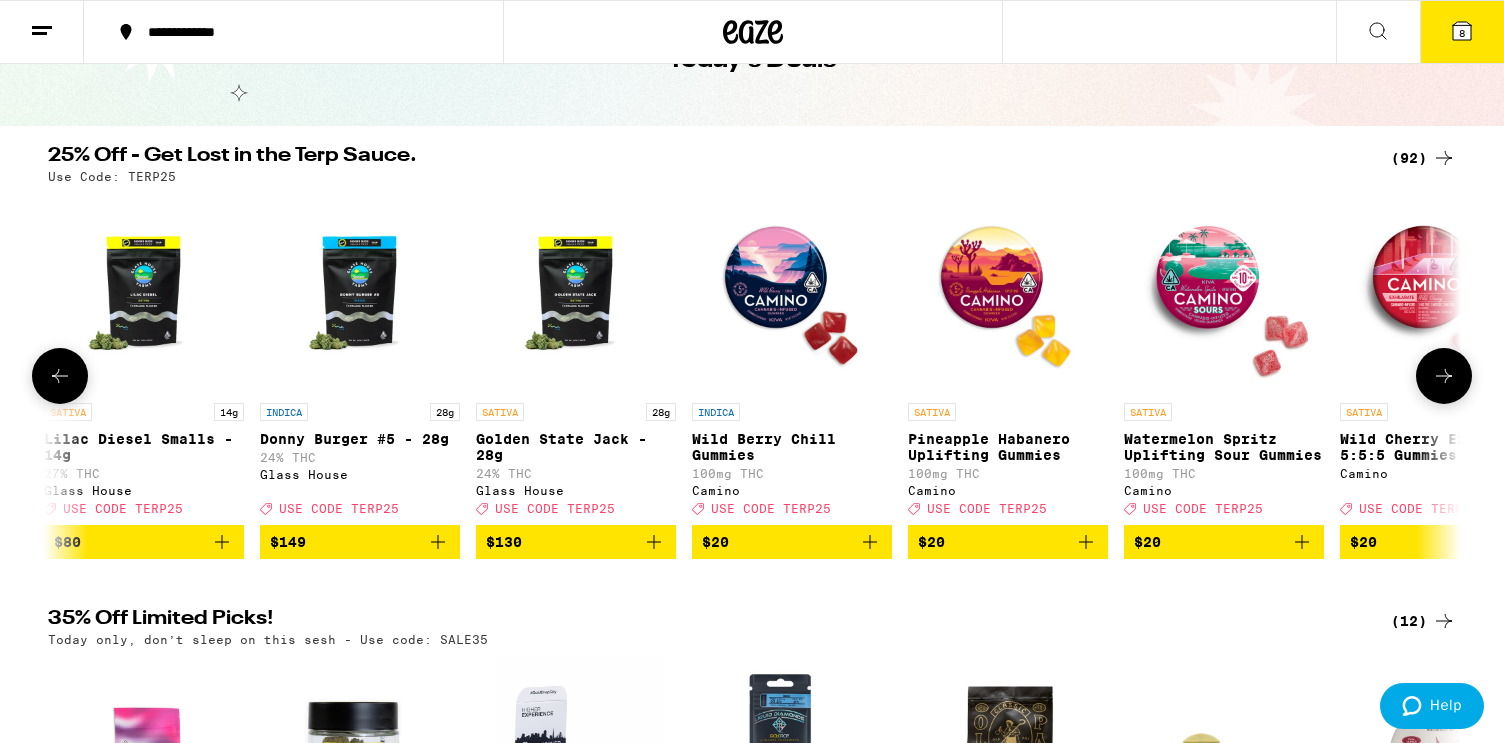click at bounding box center [1444, 376] 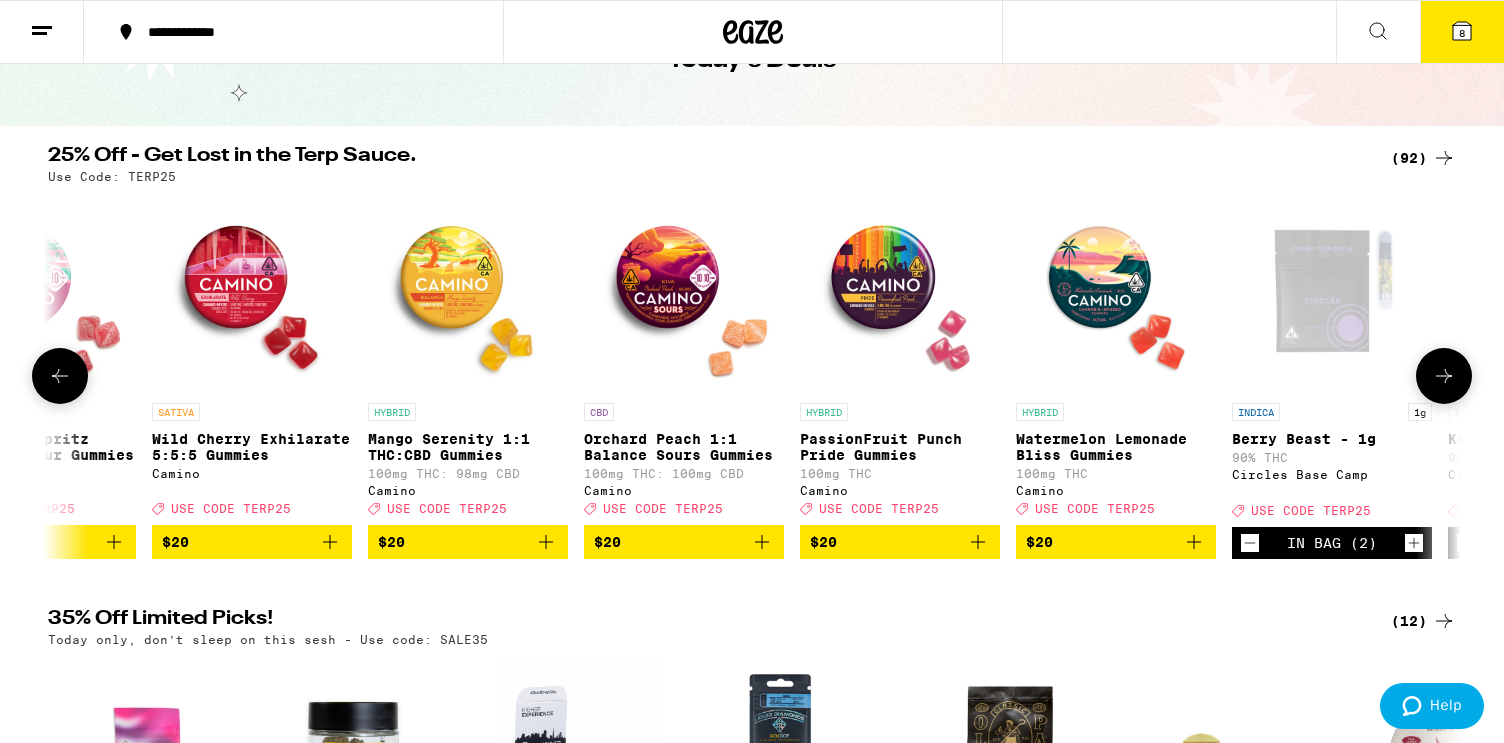 scroll, scrollTop: 0, scrollLeft: 3570, axis: horizontal 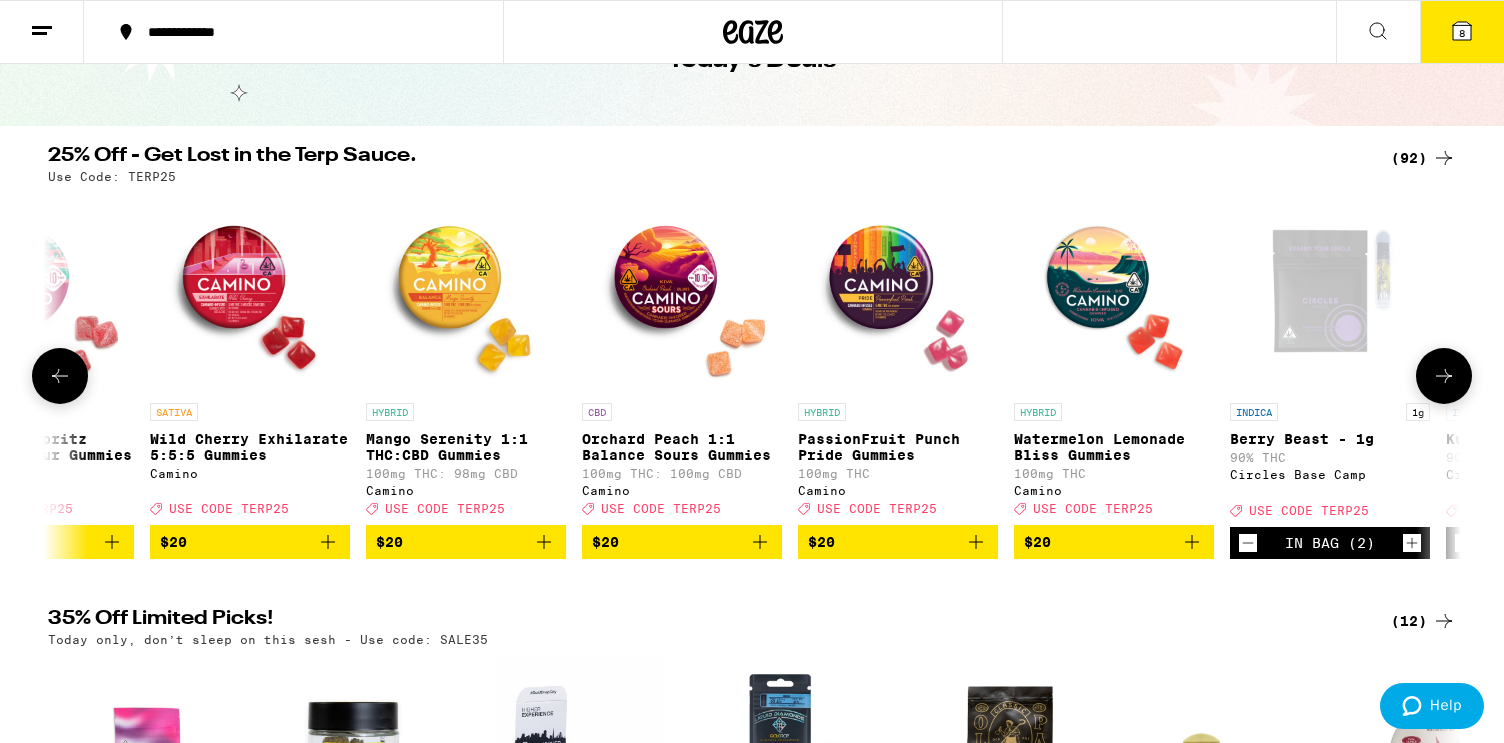 click at bounding box center [1444, 376] 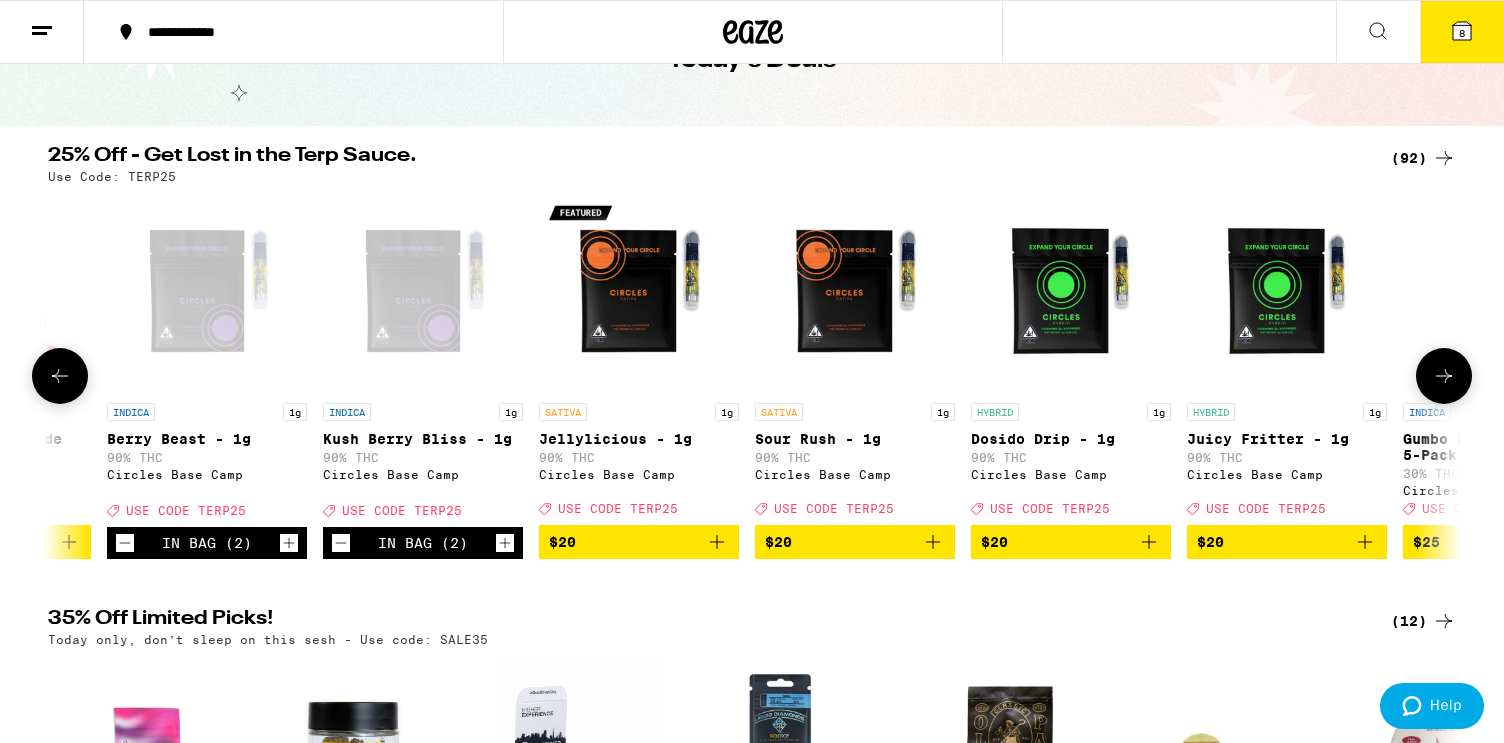 scroll, scrollTop: 0, scrollLeft: 4760, axis: horizontal 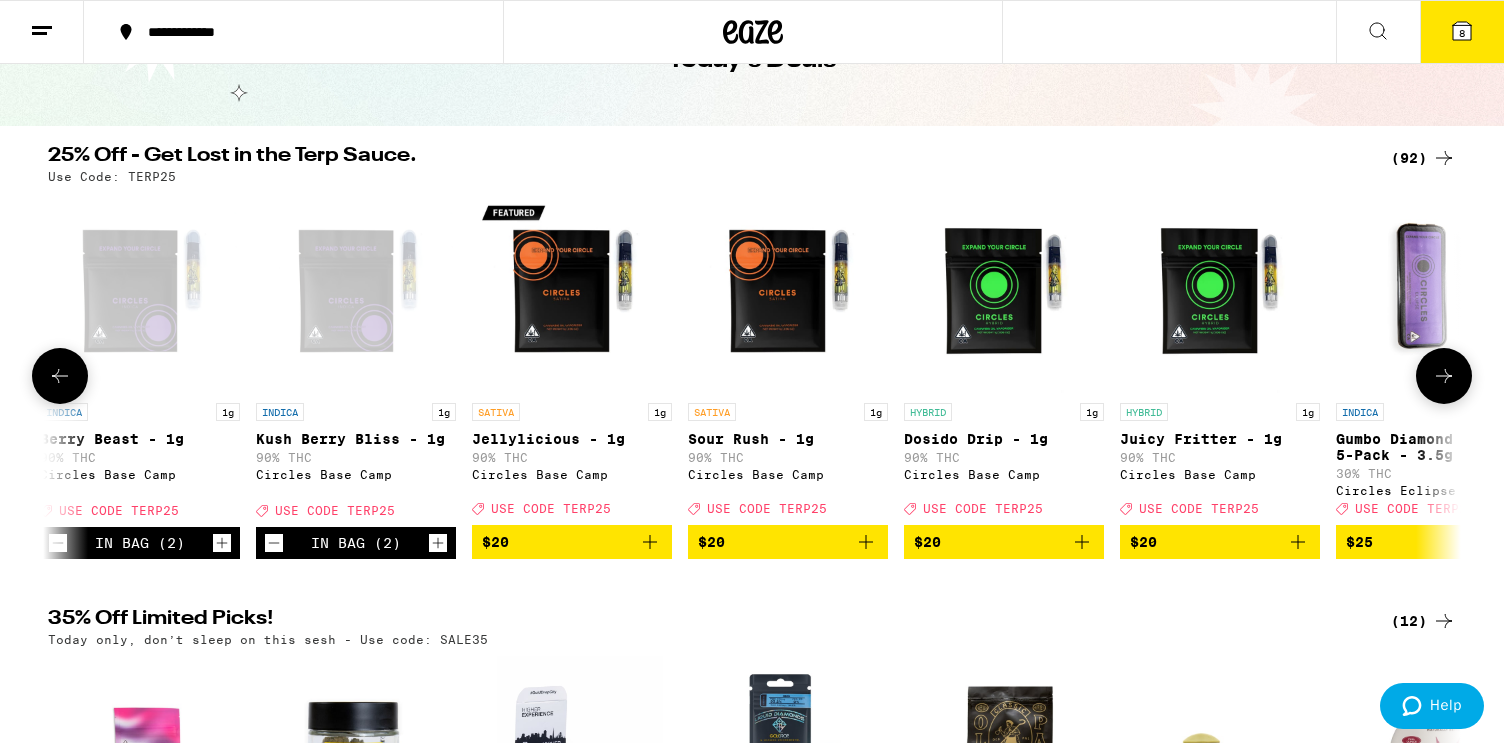 click at bounding box center [1444, 376] 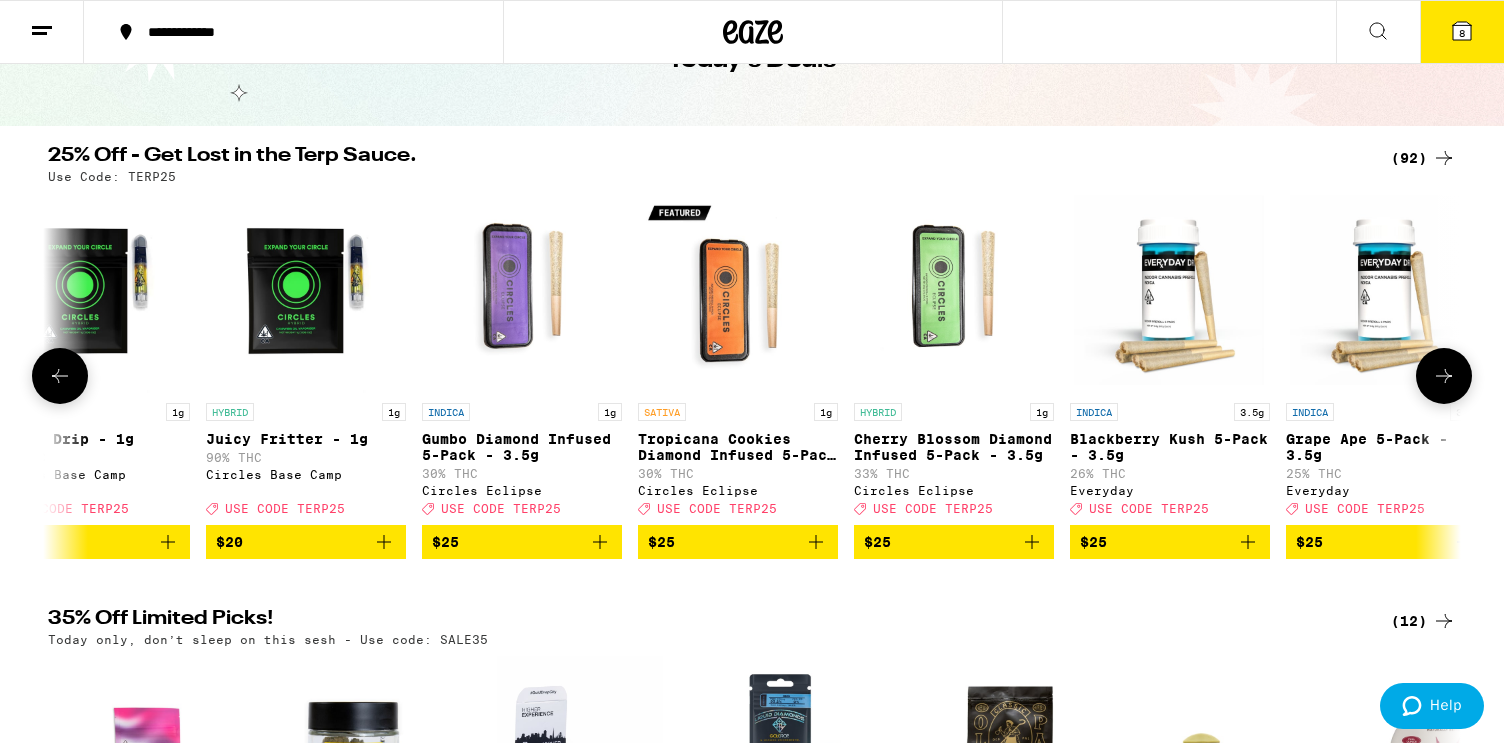 scroll, scrollTop: 0, scrollLeft: 5950, axis: horizontal 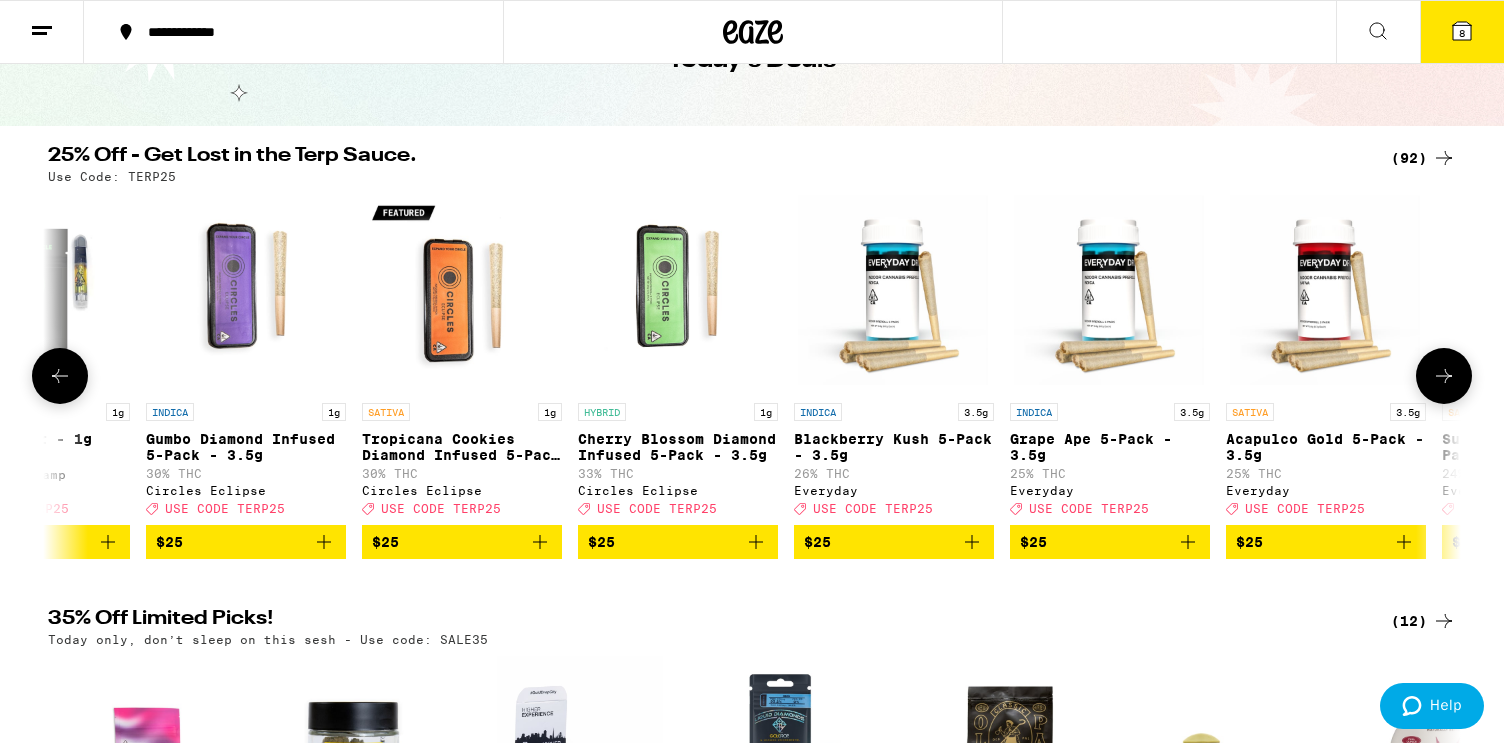click at bounding box center (1444, 376) 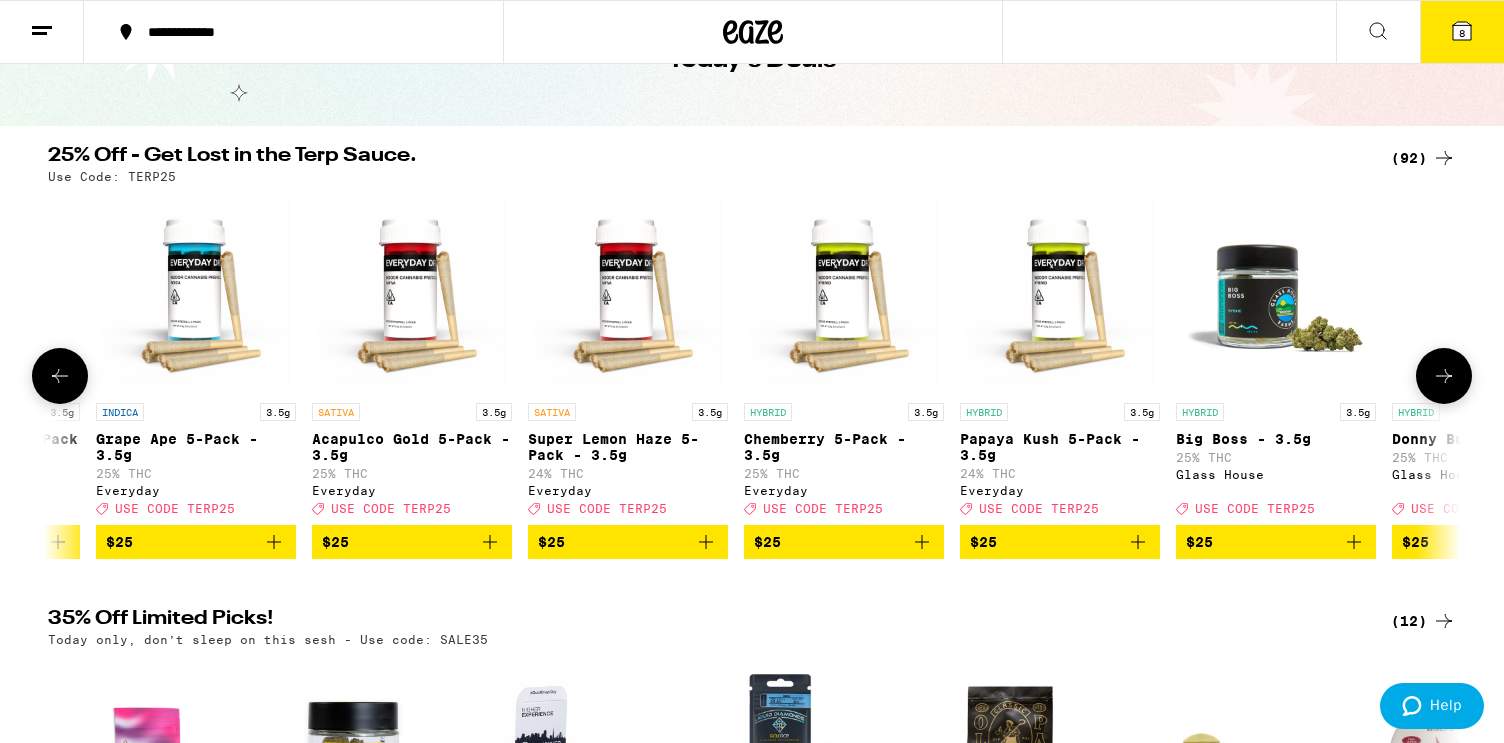 scroll, scrollTop: 0, scrollLeft: 7140, axis: horizontal 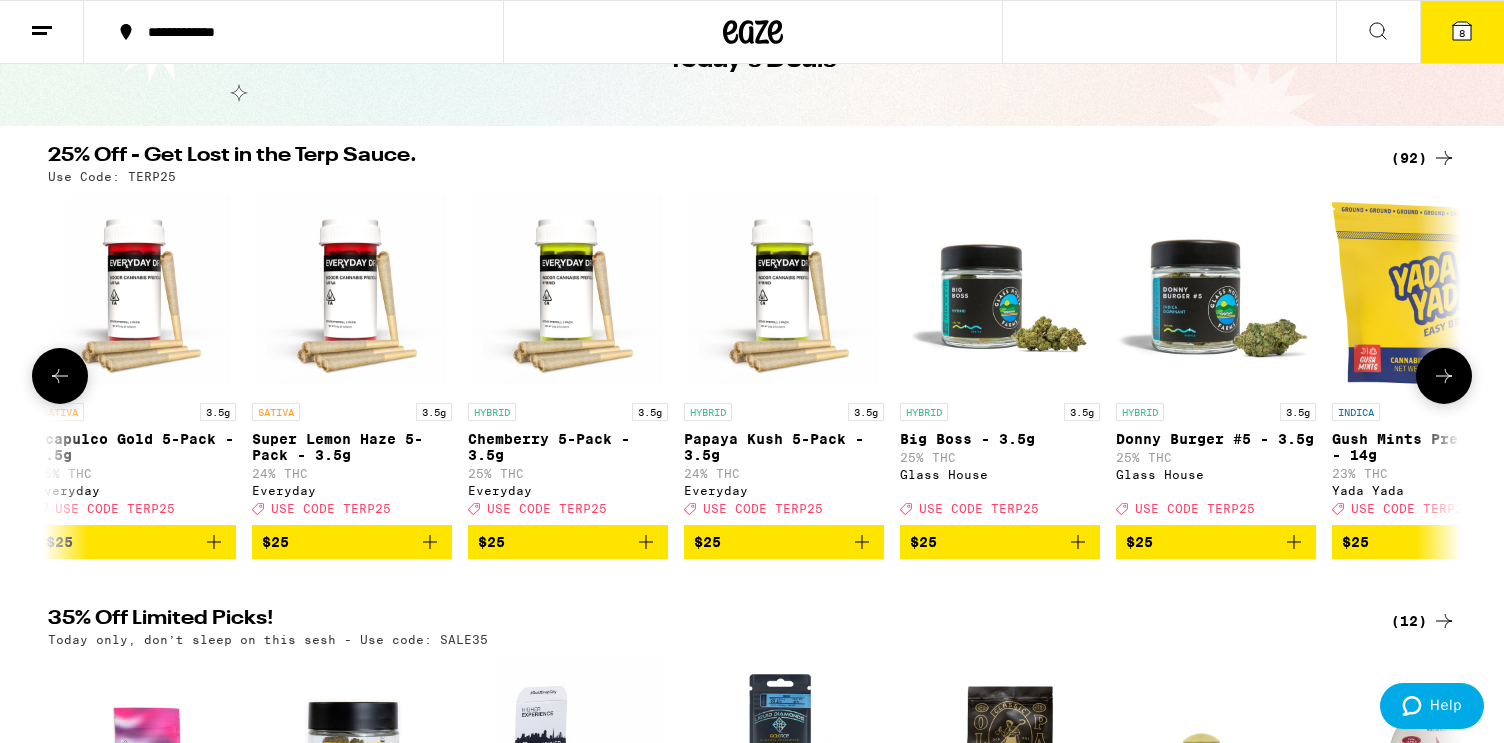 click at bounding box center [1444, 376] 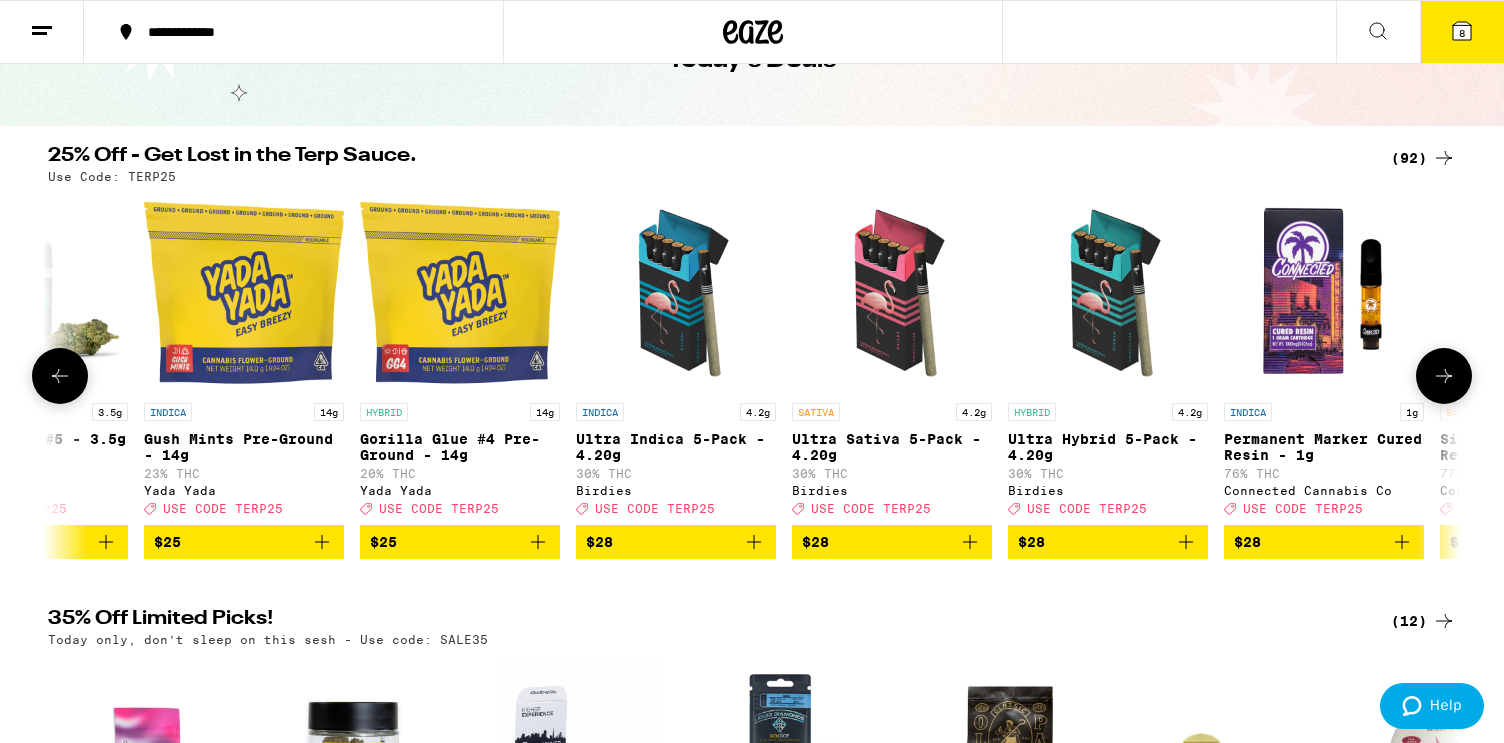 scroll, scrollTop: 0, scrollLeft: 8330, axis: horizontal 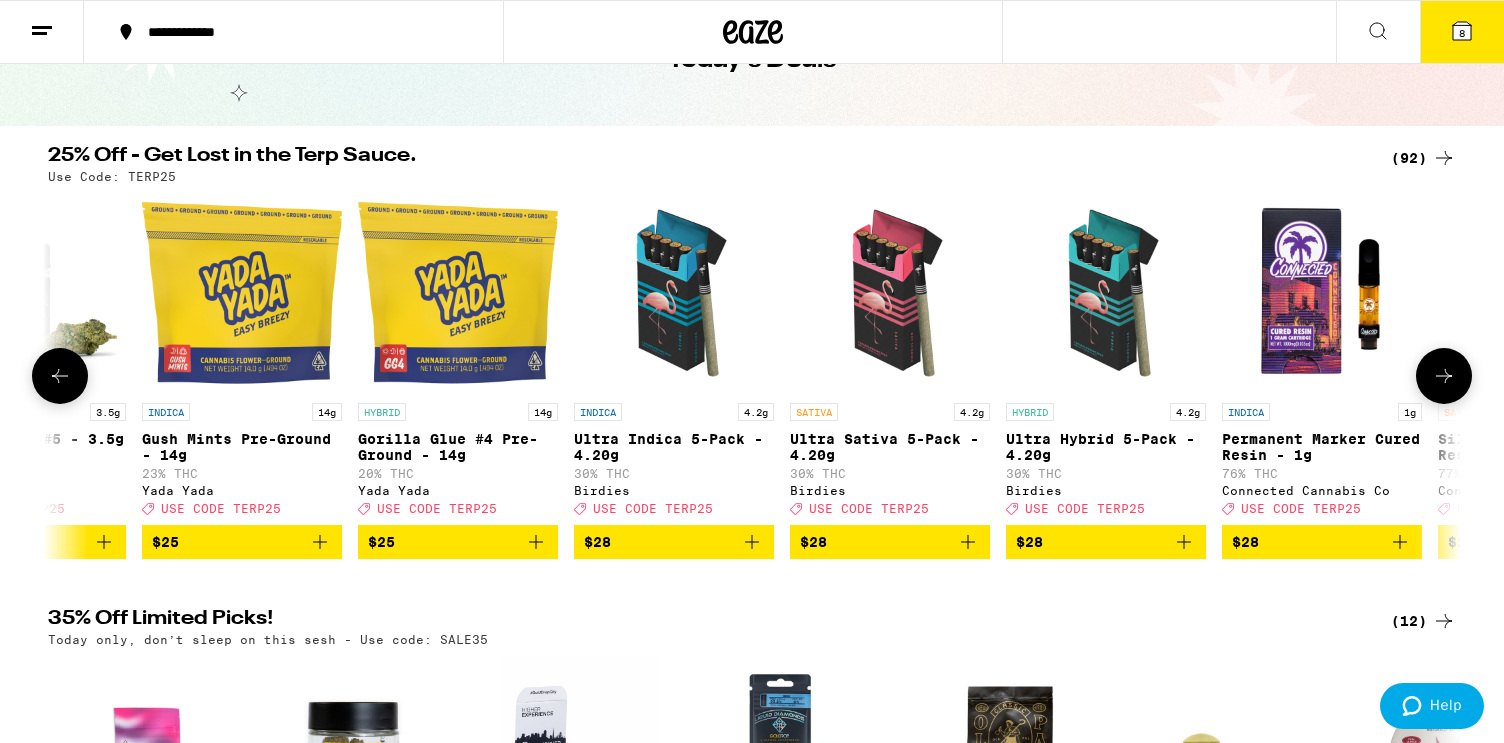 click at bounding box center (1444, 376) 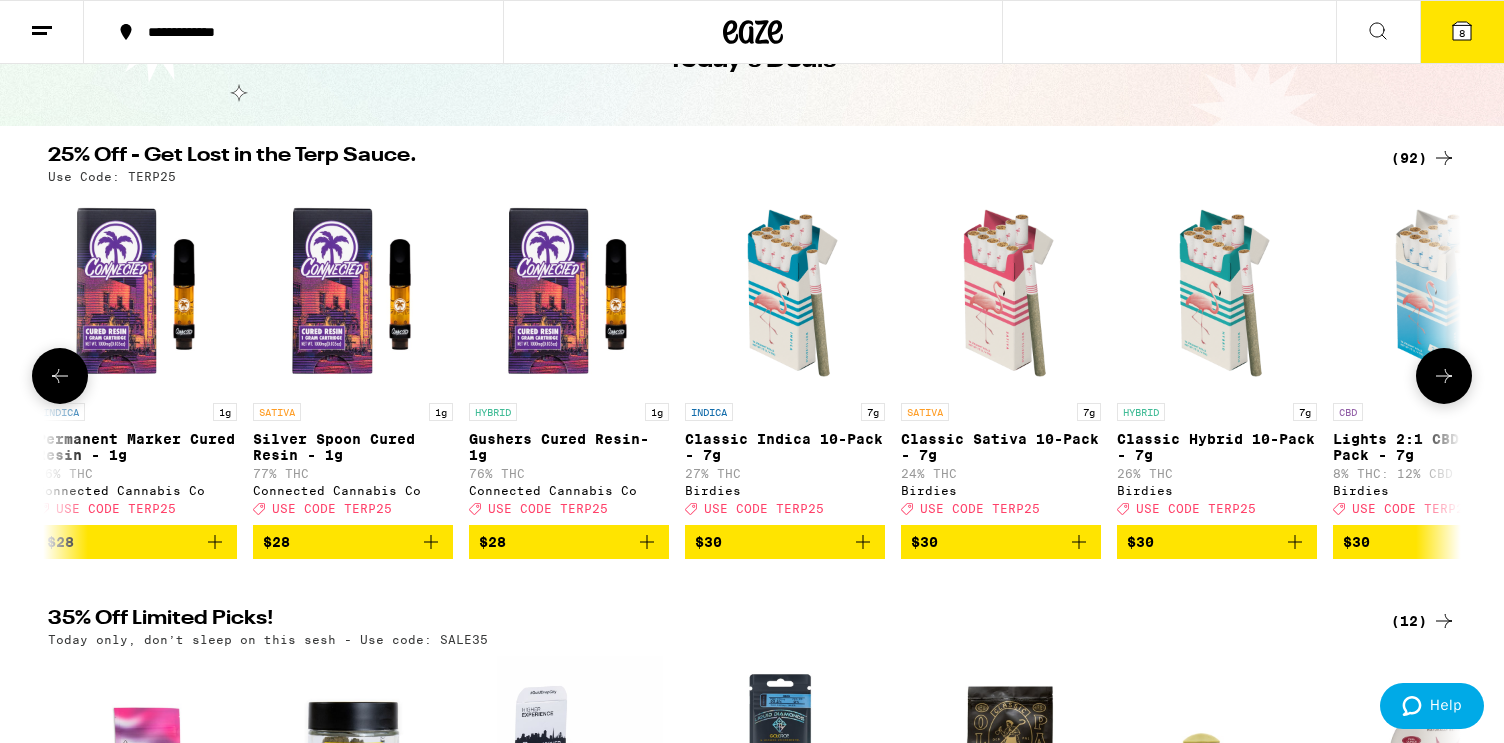 scroll, scrollTop: 0, scrollLeft: 9520, axis: horizontal 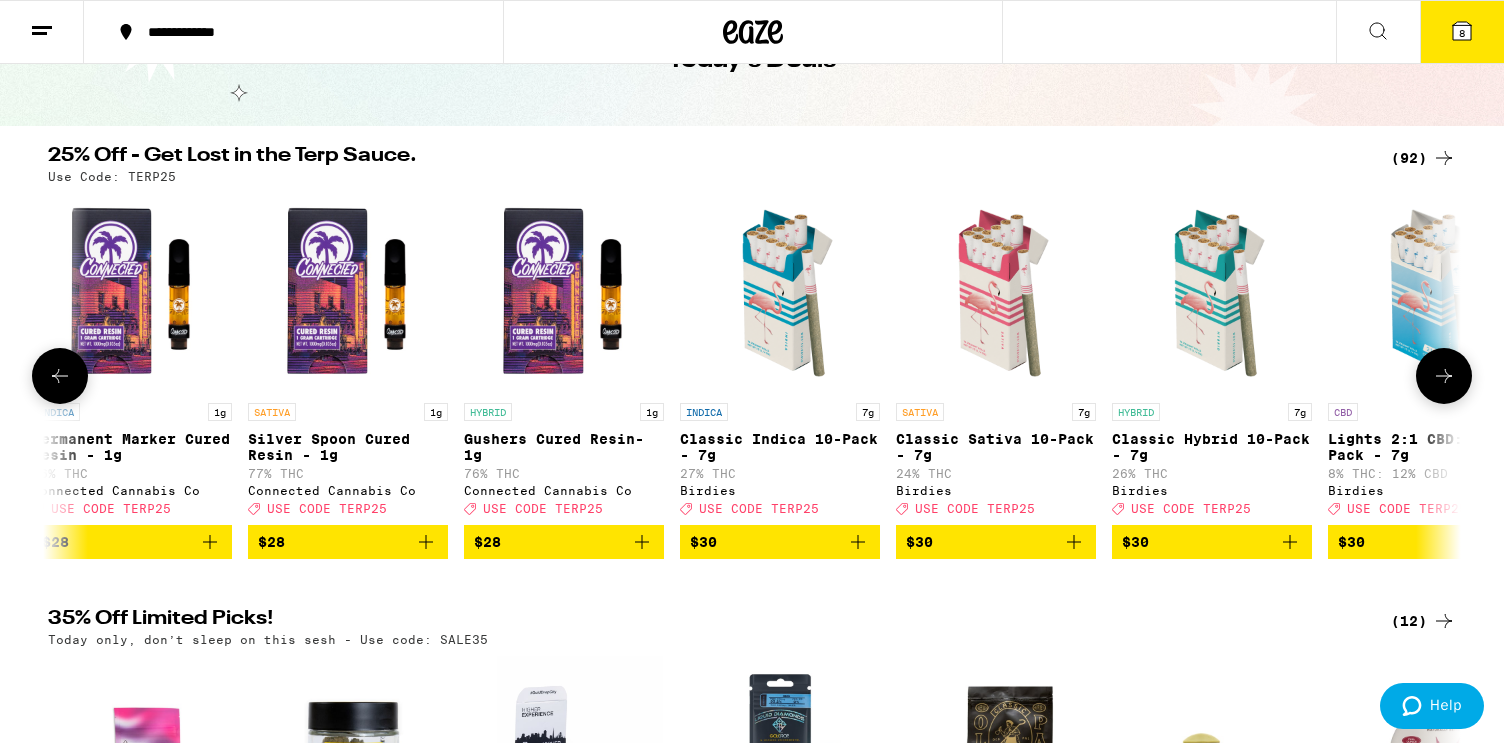 click at bounding box center [1444, 376] 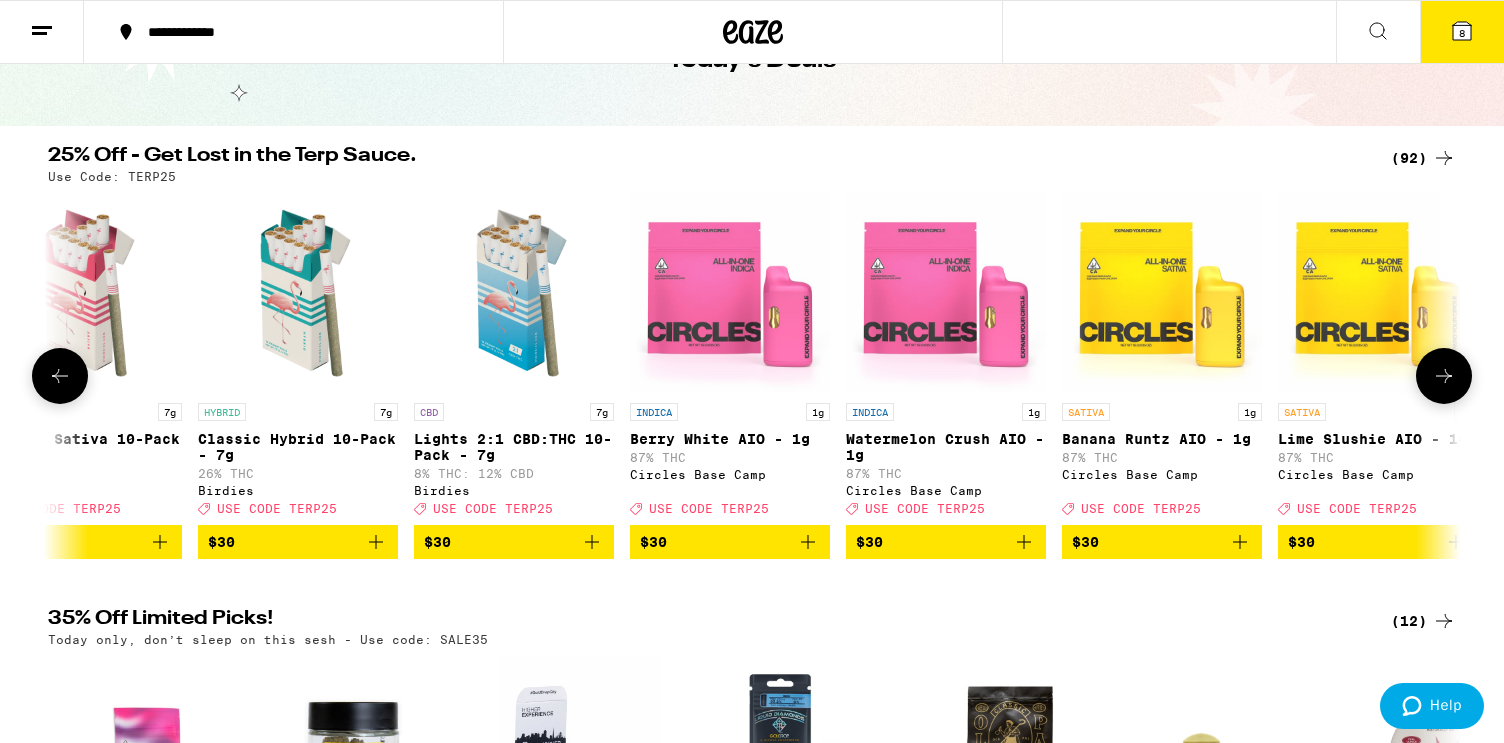 scroll, scrollTop: 0, scrollLeft: 10710, axis: horizontal 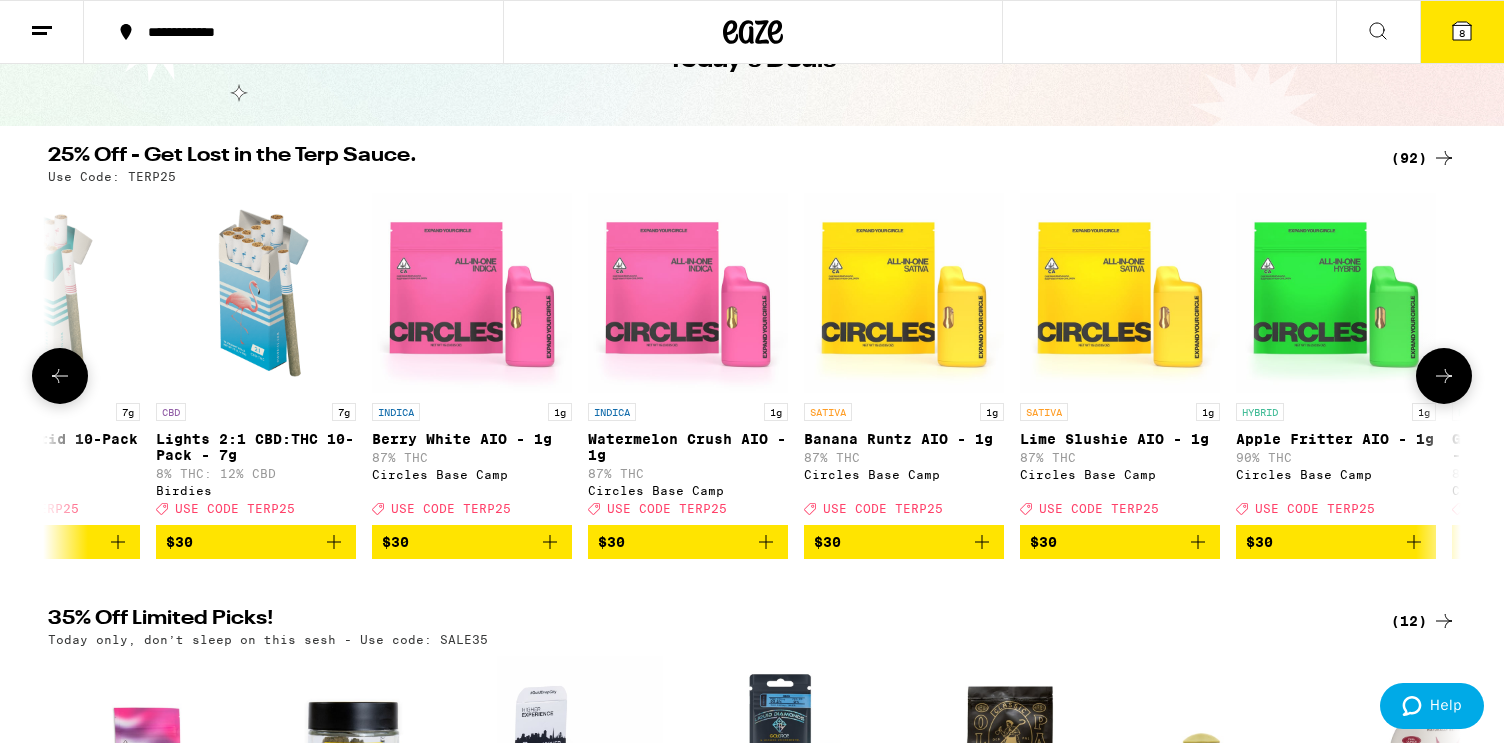 type 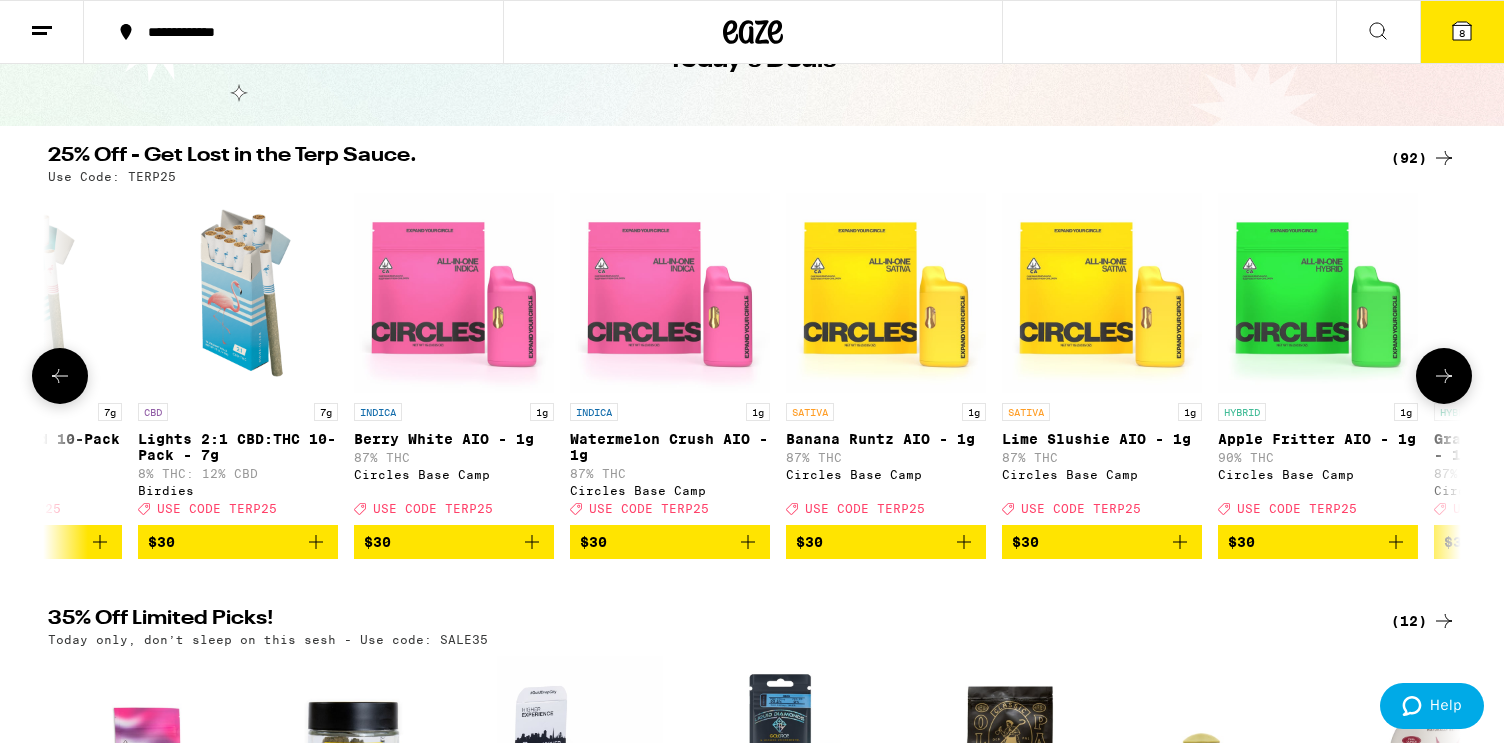click at bounding box center (1444, 376) 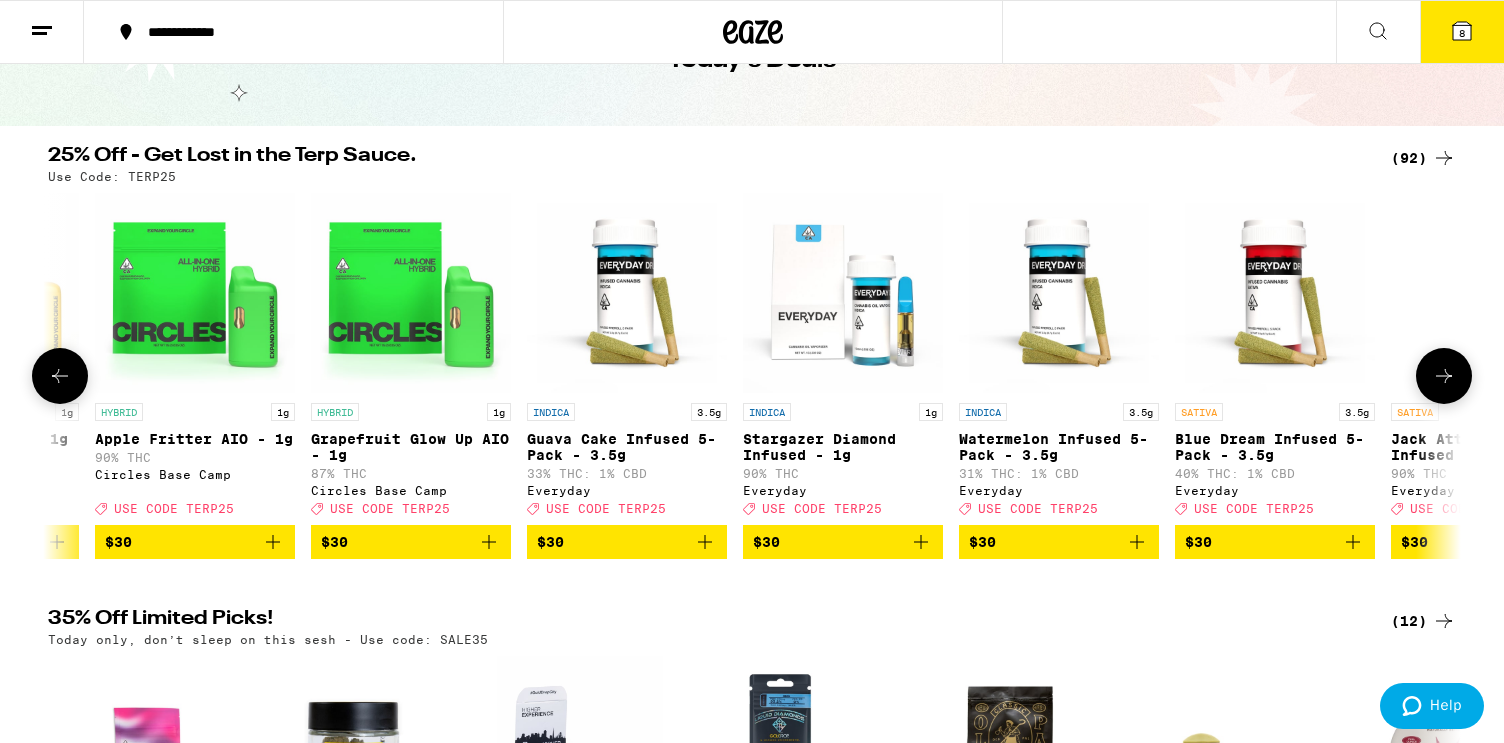 scroll, scrollTop: 0, scrollLeft: 11900, axis: horizontal 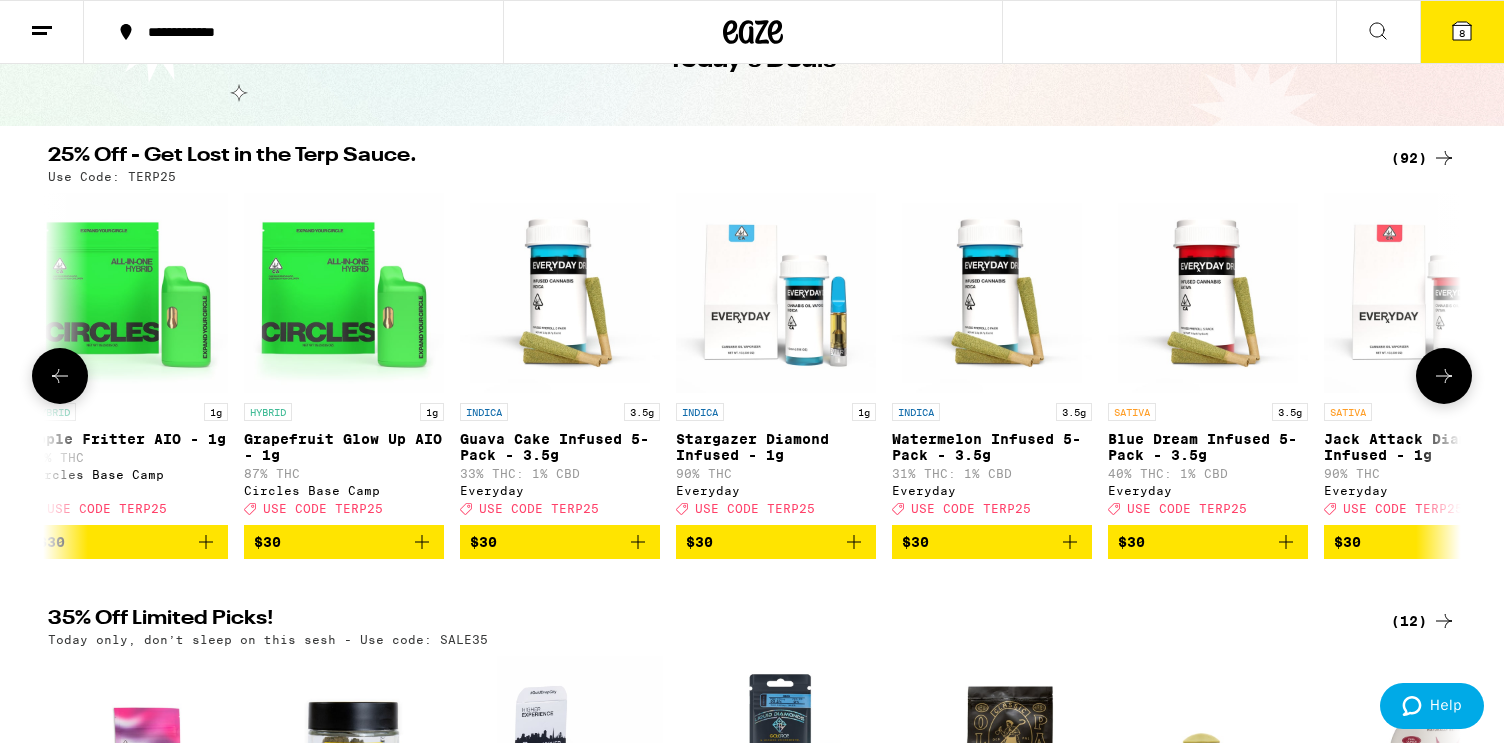 click at bounding box center (1444, 376) 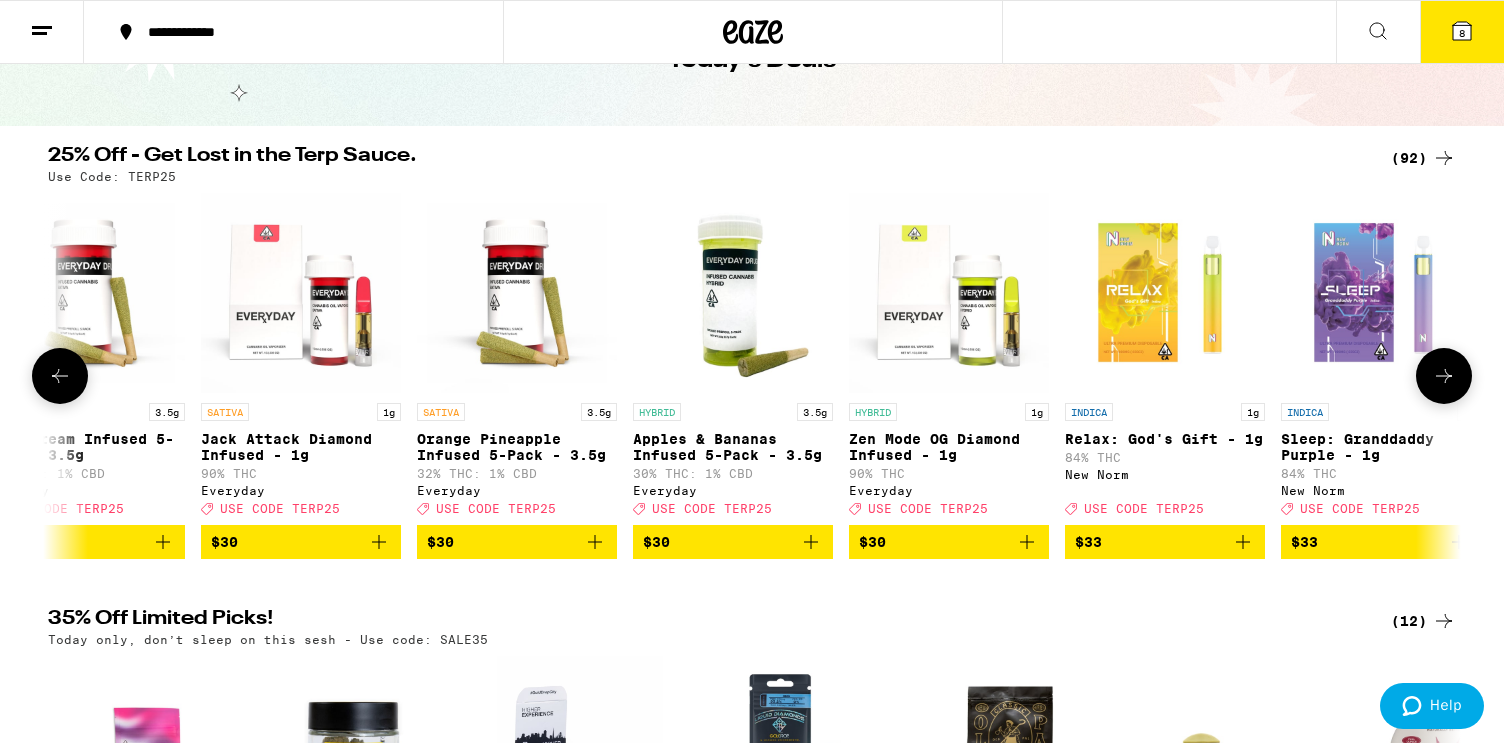 scroll, scrollTop: 0, scrollLeft: 13090, axis: horizontal 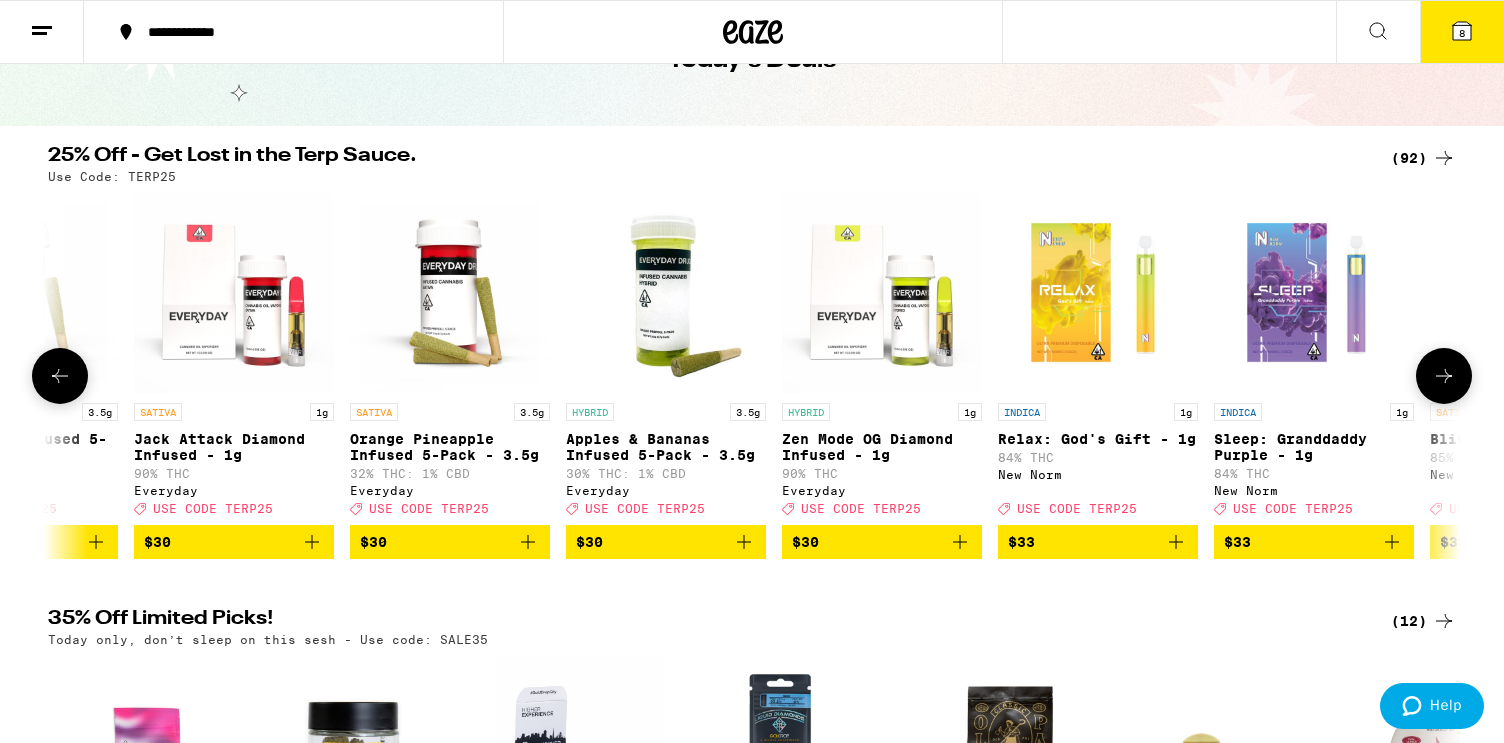 click at bounding box center [1444, 376] 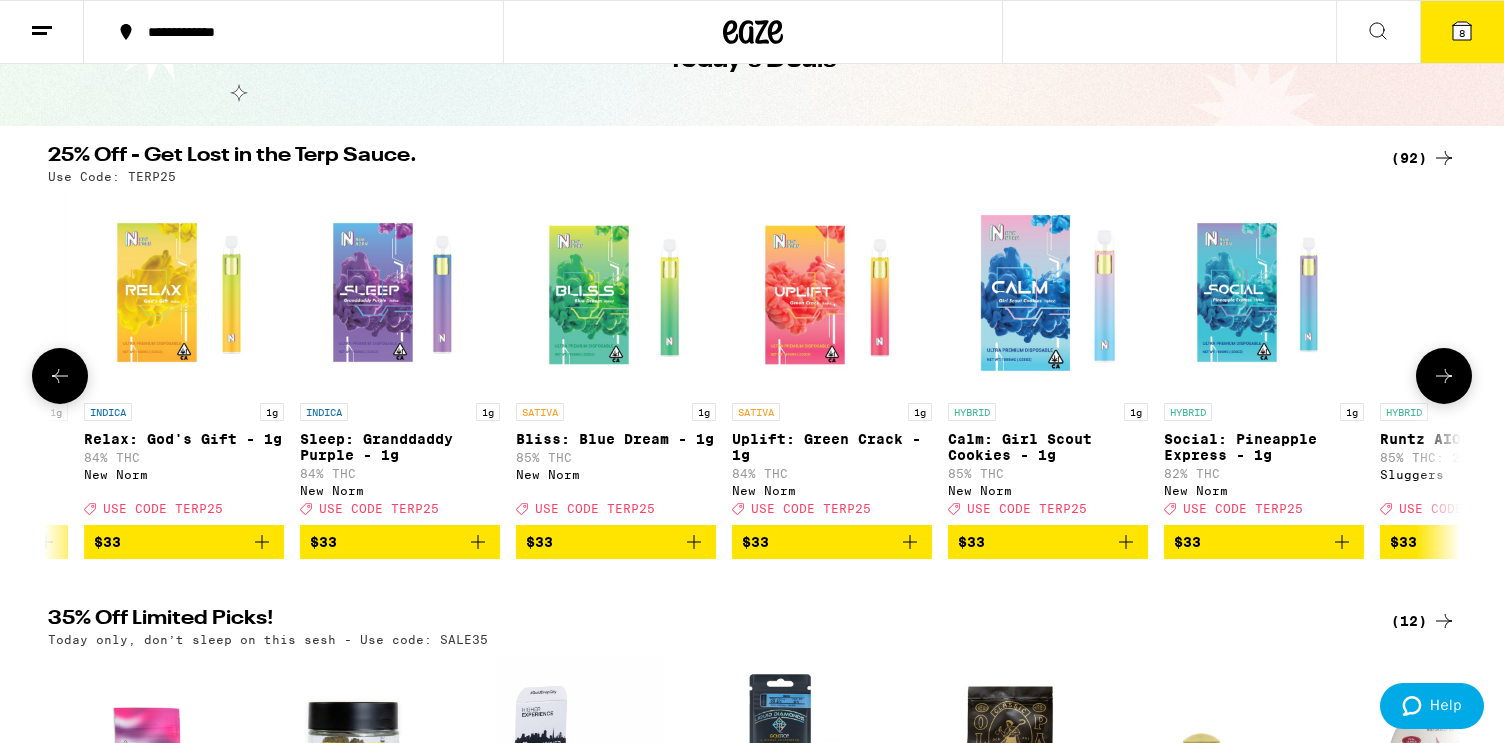 scroll, scrollTop: 0, scrollLeft: 14280, axis: horizontal 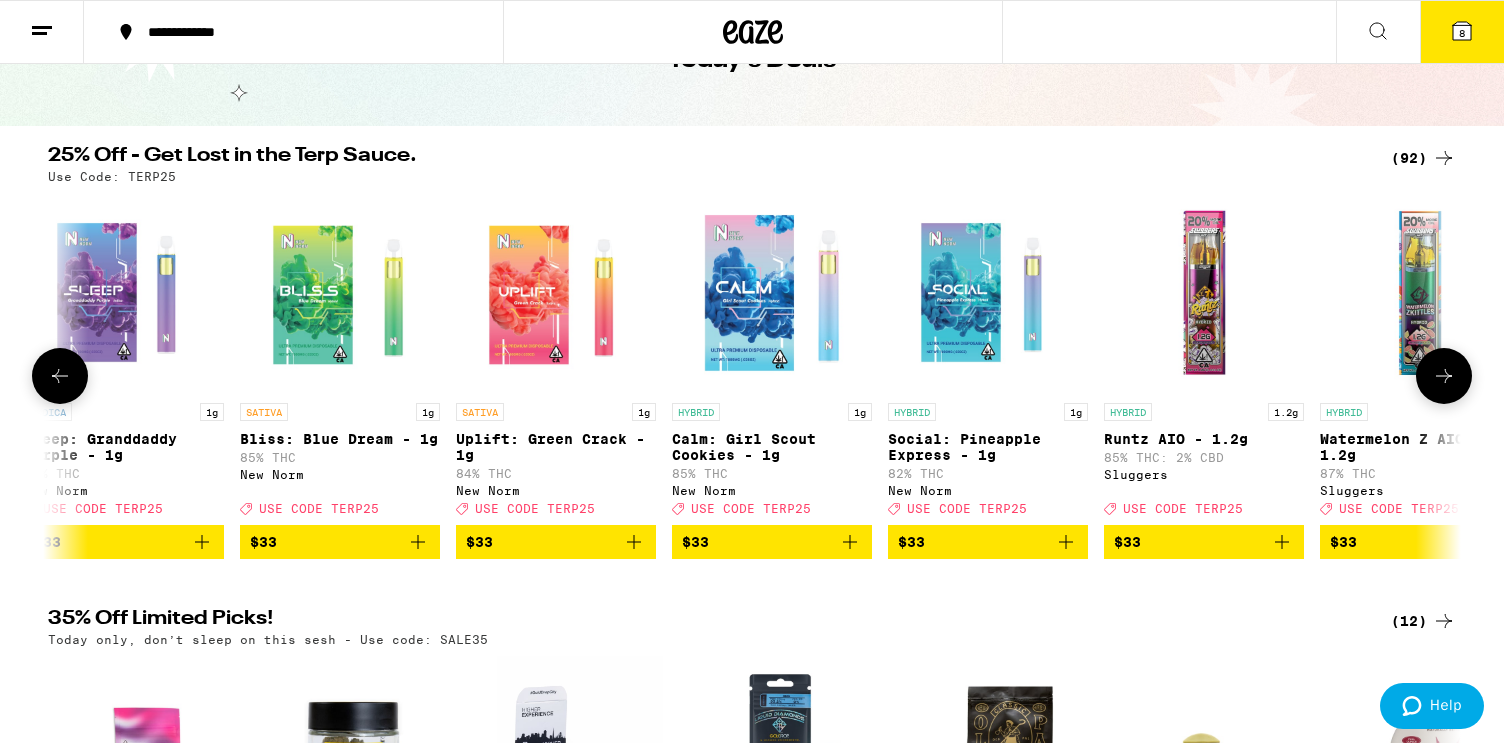 click at bounding box center [1444, 376] 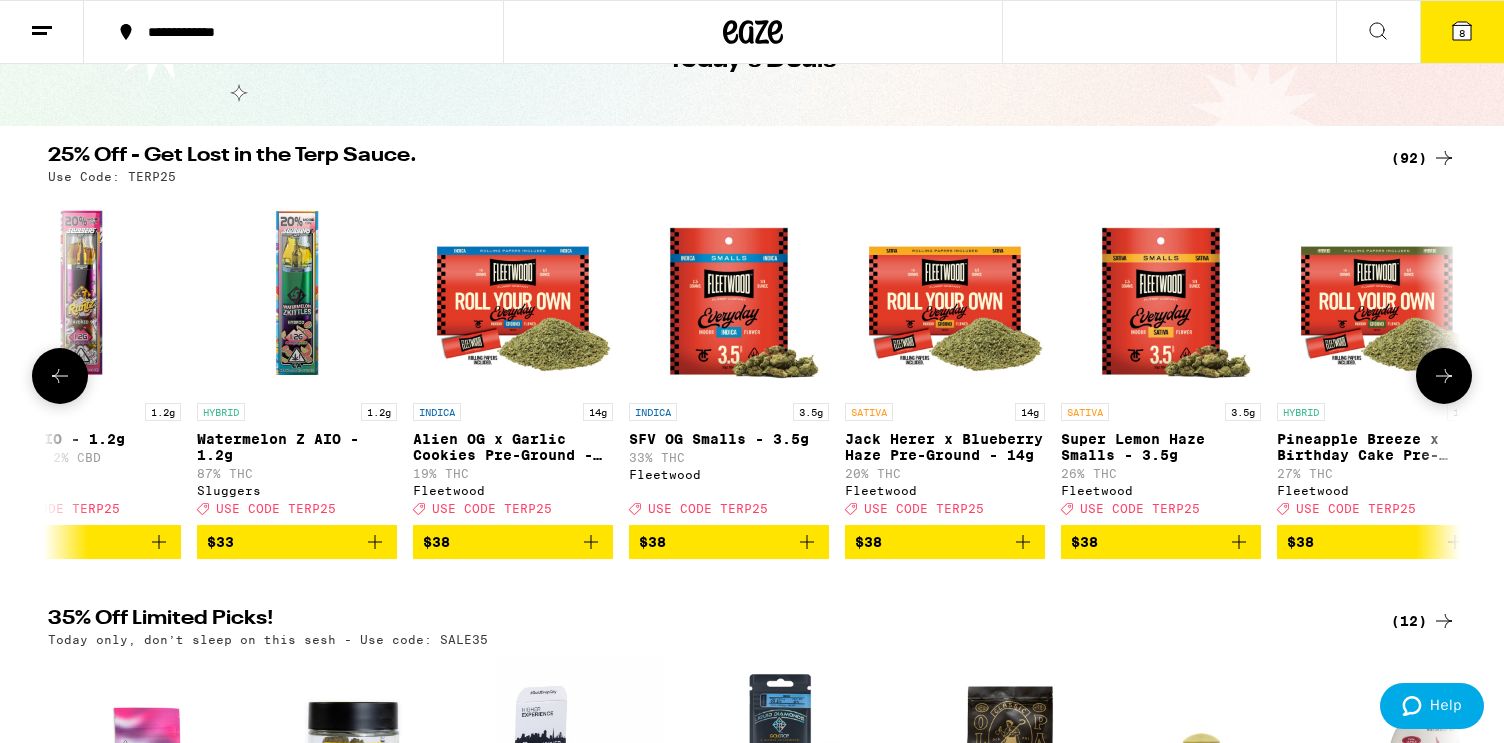scroll, scrollTop: 0, scrollLeft: 15470, axis: horizontal 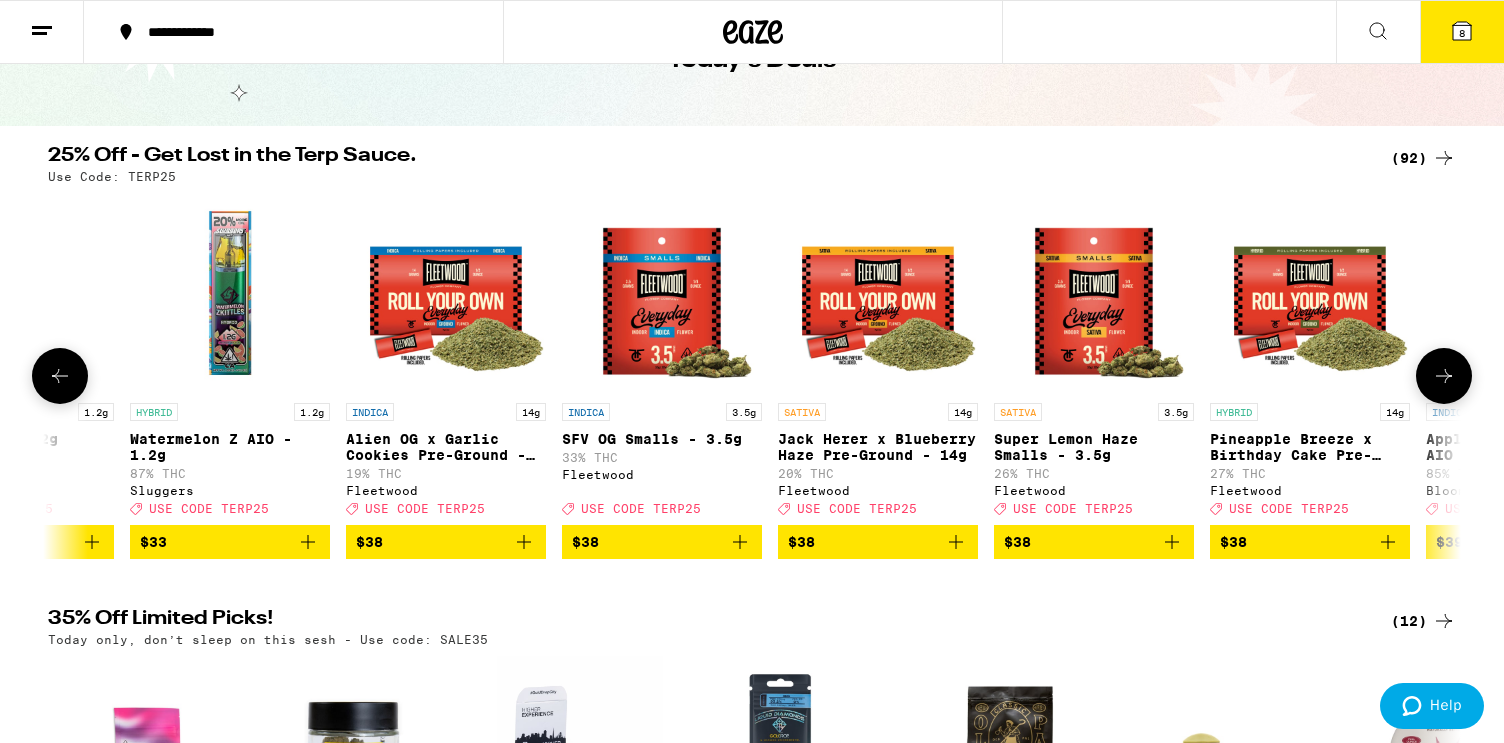 click at bounding box center (1444, 376) 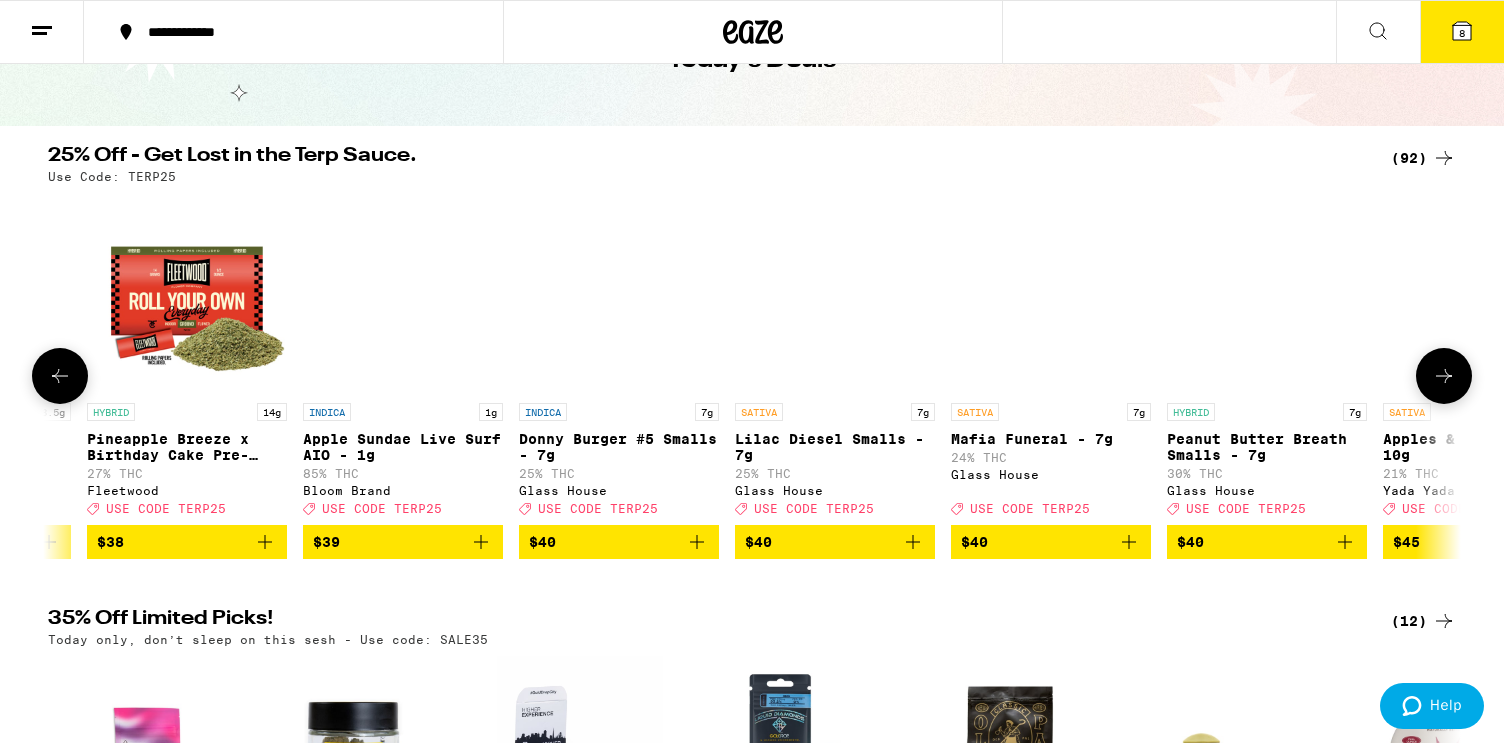 scroll, scrollTop: 0, scrollLeft: 16660, axis: horizontal 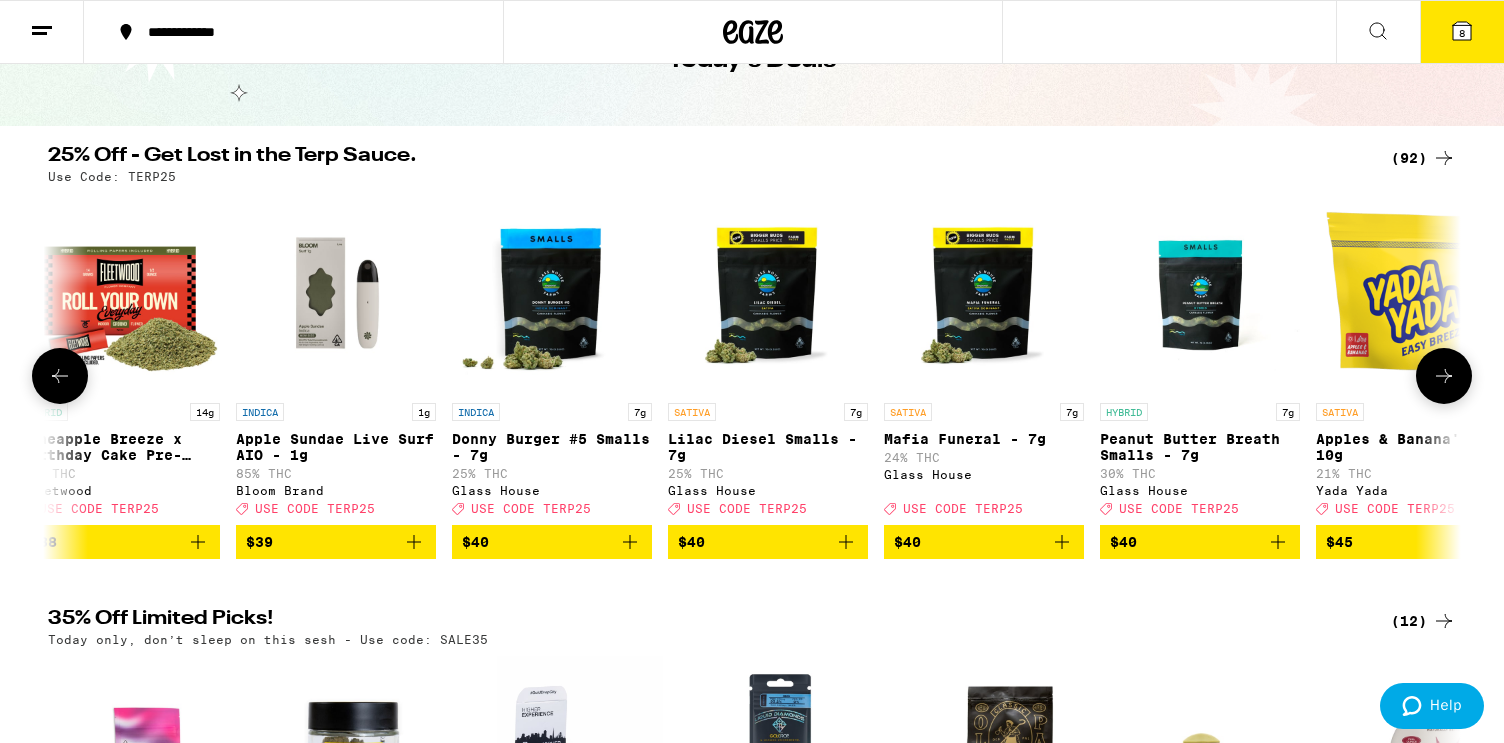 click at bounding box center (1444, 376) 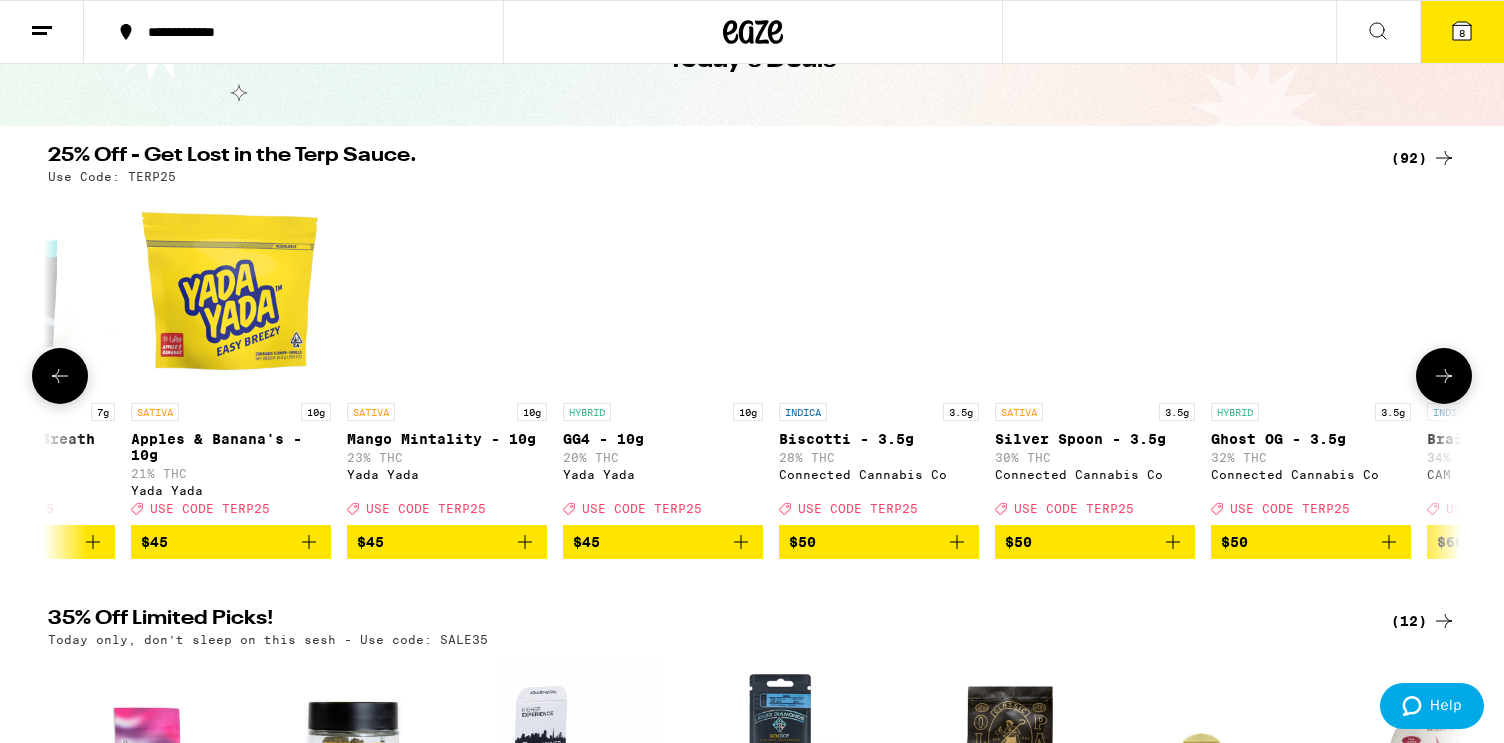 scroll, scrollTop: 0, scrollLeft: 17850, axis: horizontal 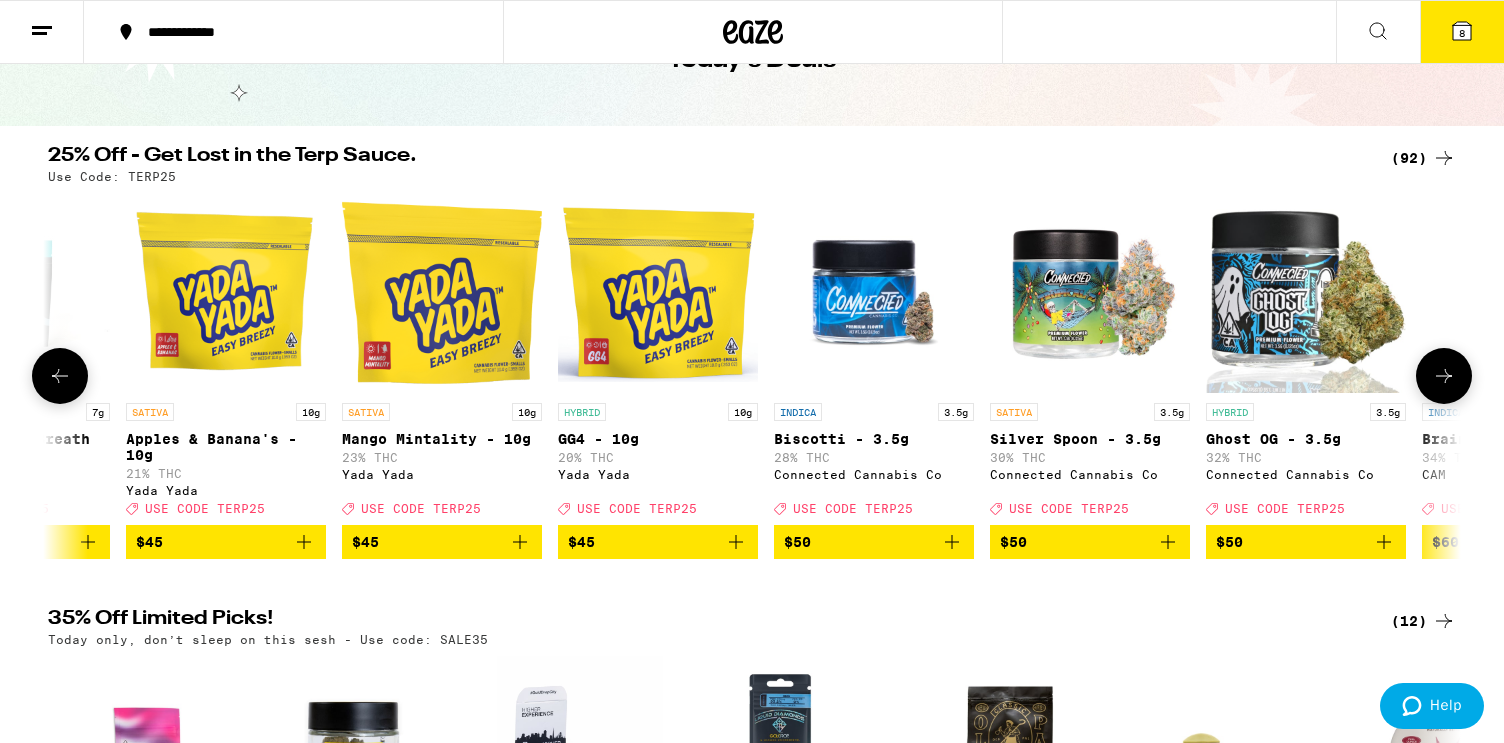 click at bounding box center (1444, 376) 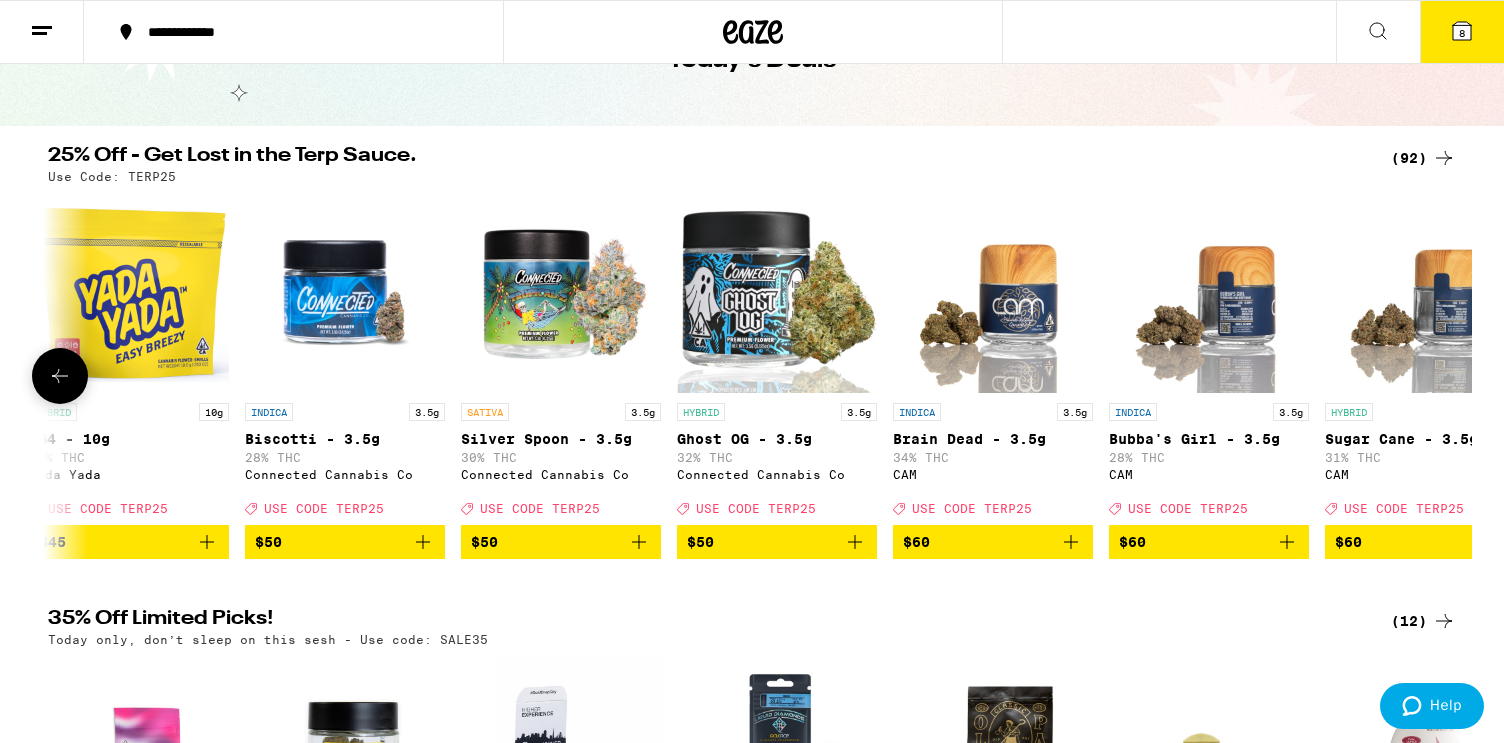 scroll, scrollTop: 0, scrollLeft: 18464, axis: horizontal 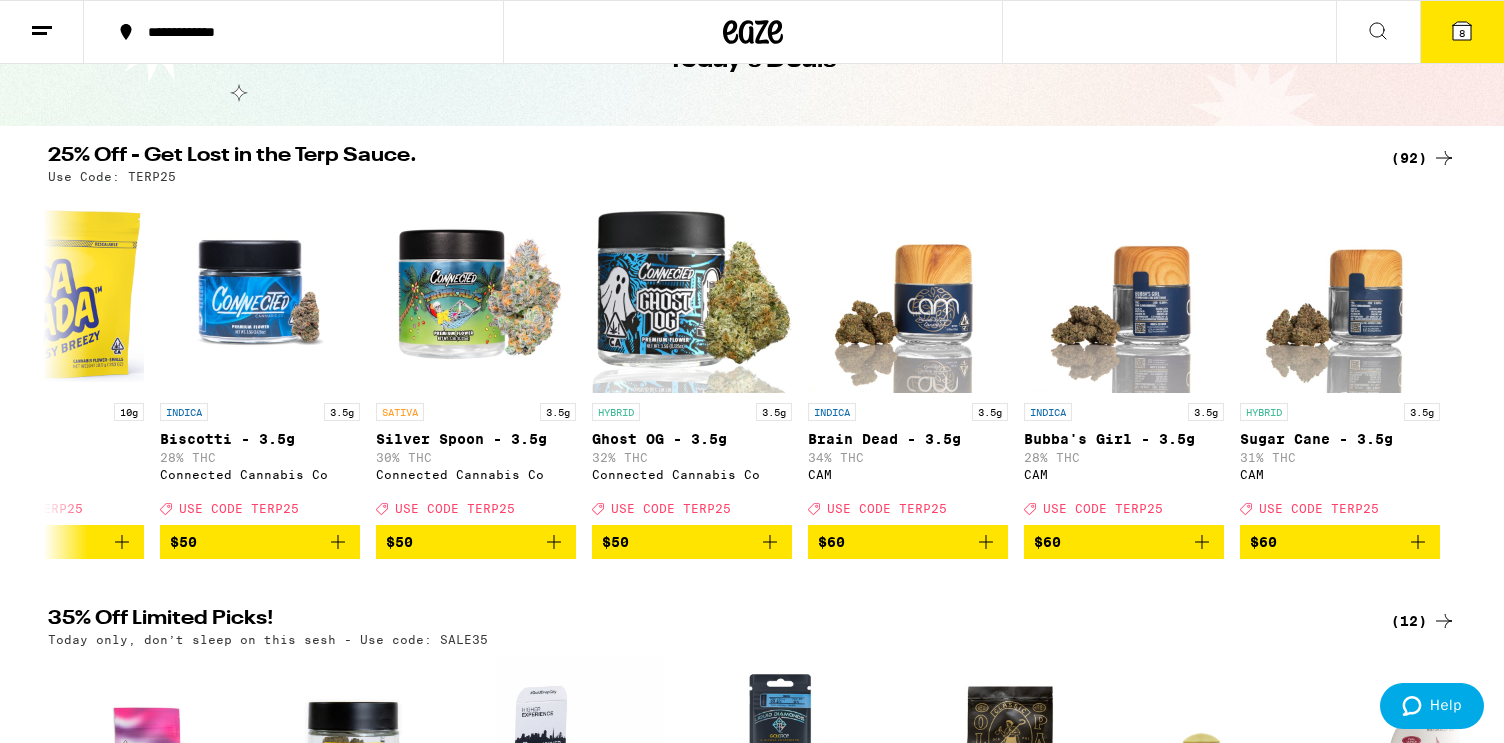click at bounding box center (1462, 31) 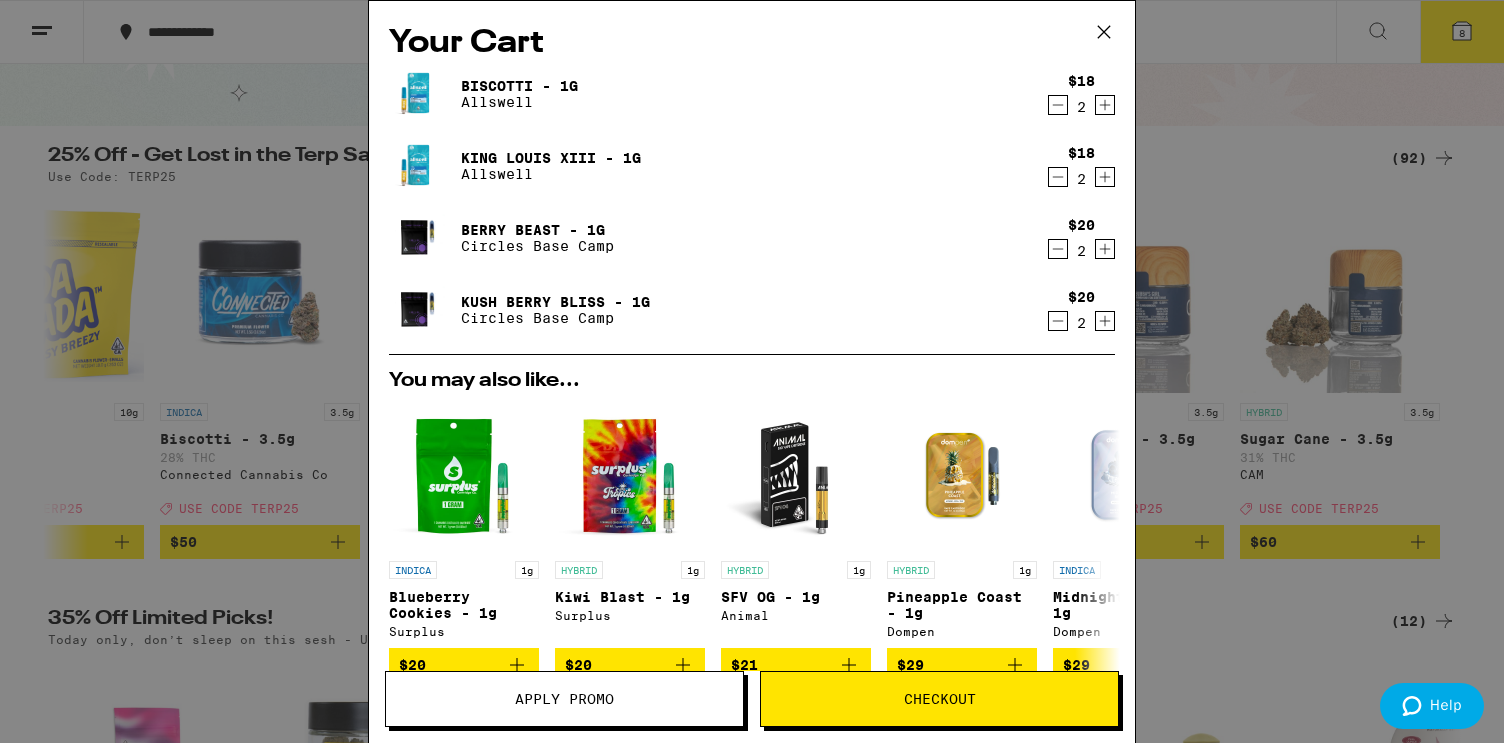 click on "Apply Promo" at bounding box center (564, 699) 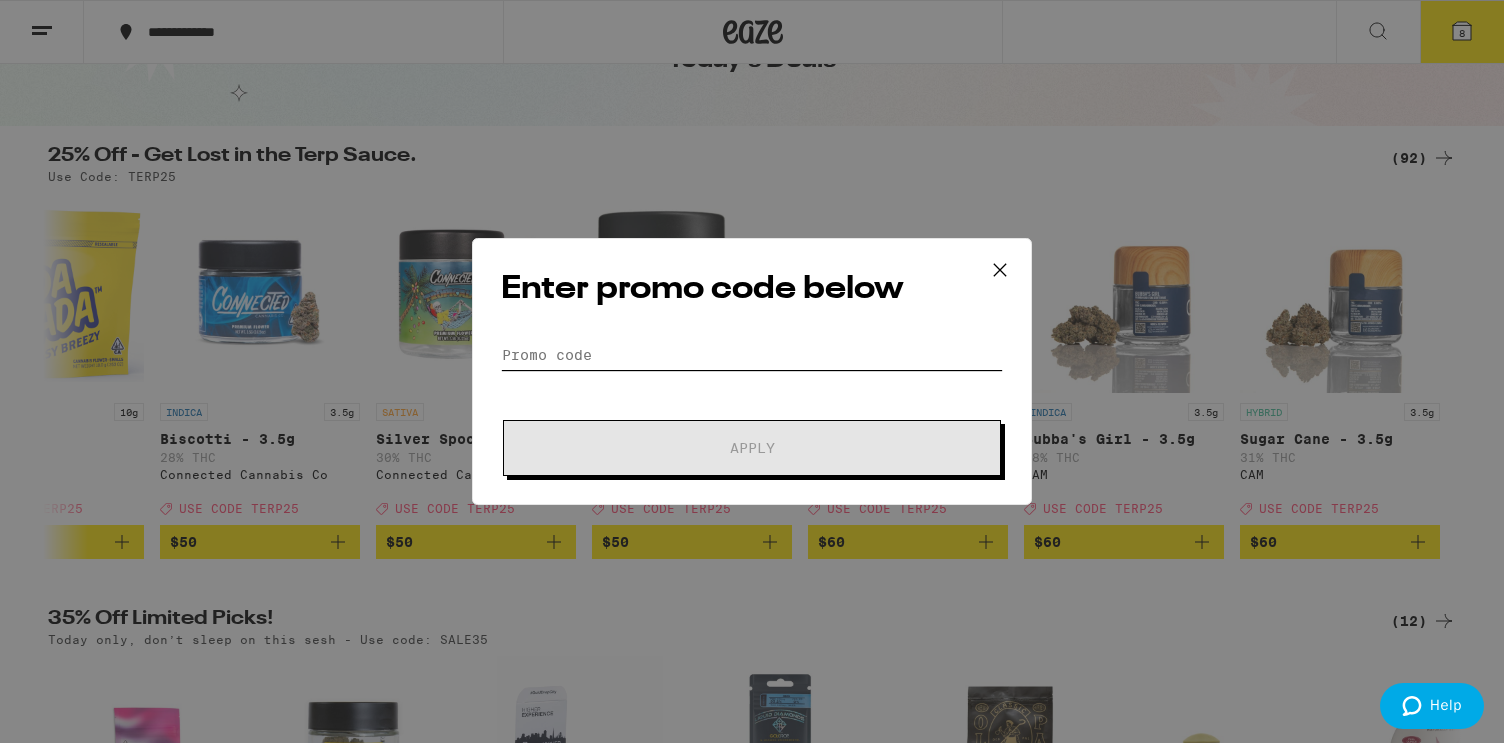 click on "Promo Code" at bounding box center [752, 355] 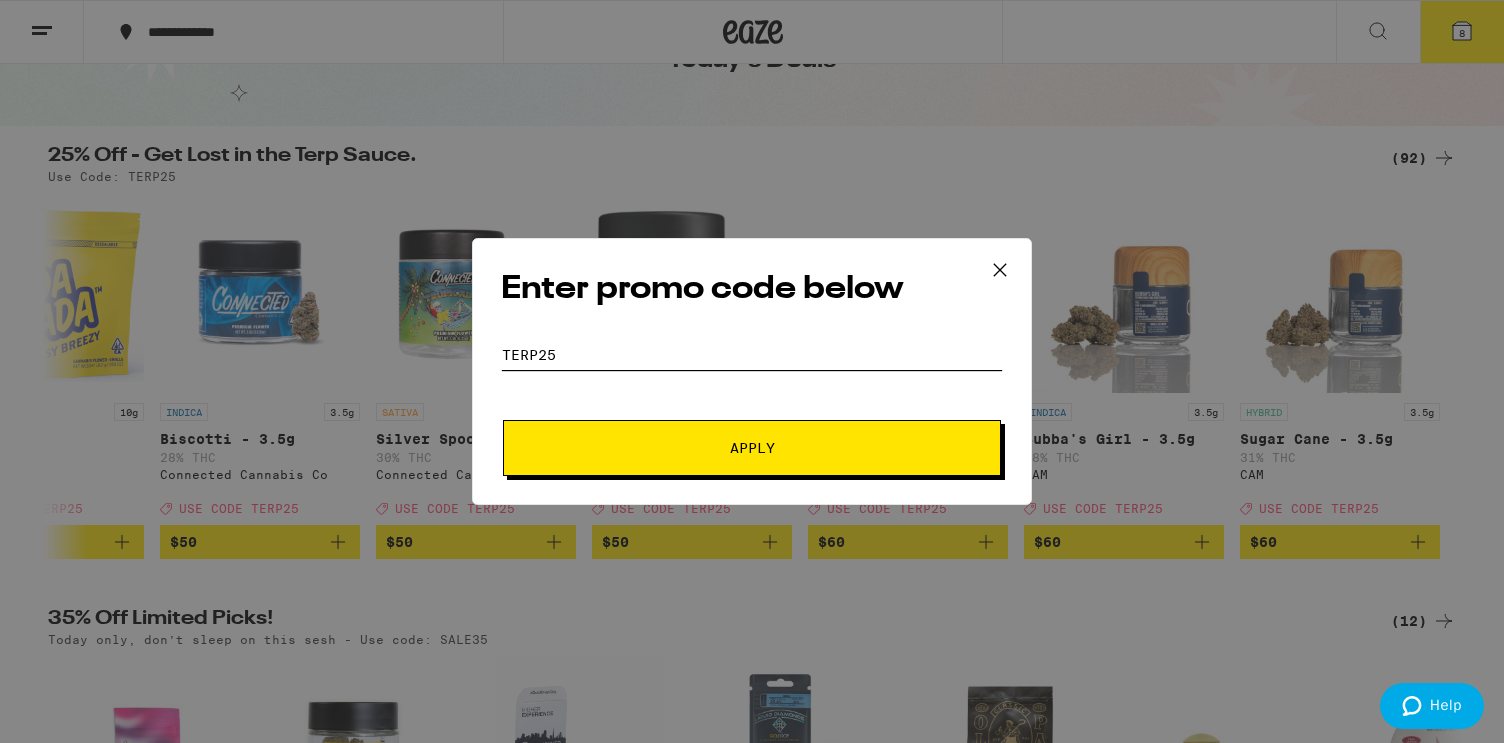 type on "terp25" 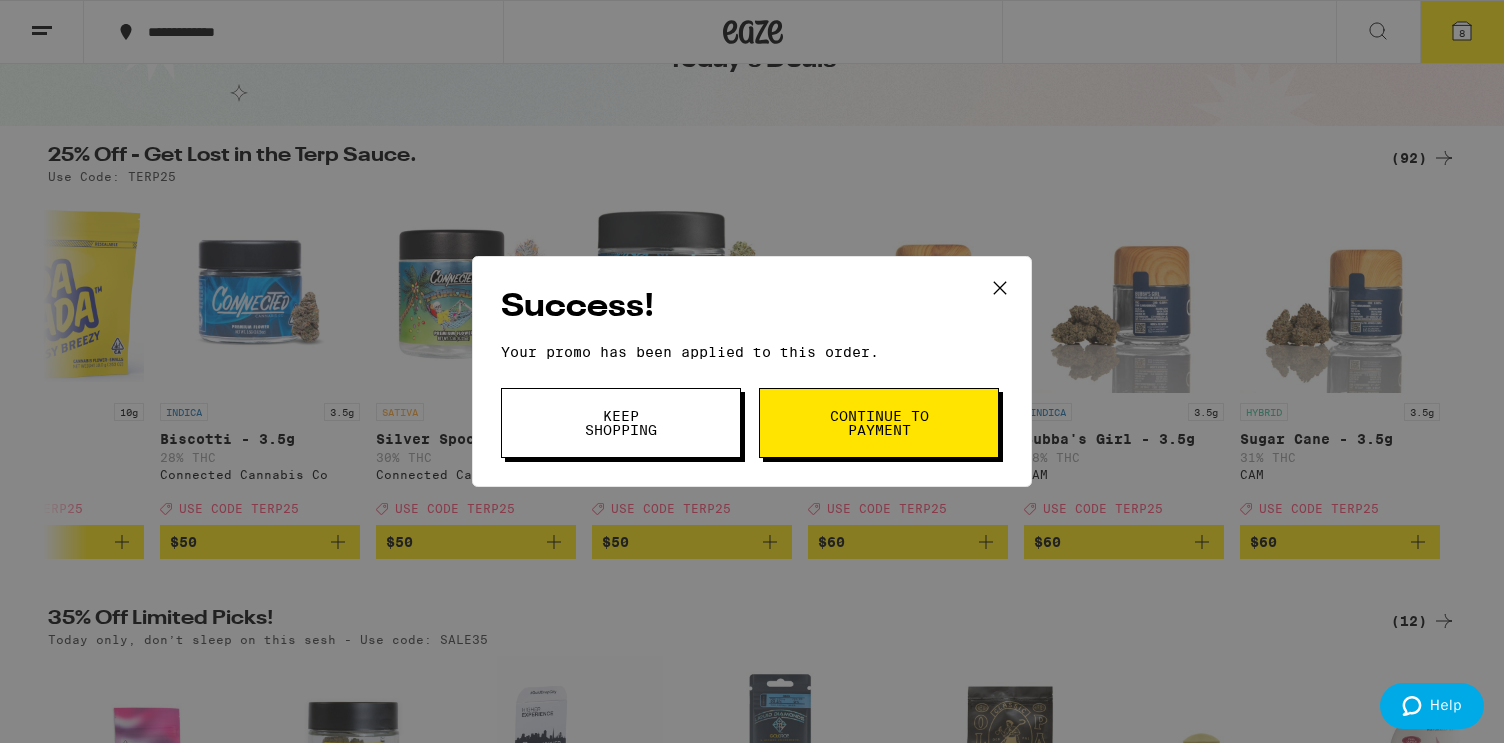 click on "Continue to payment" at bounding box center [879, 423] 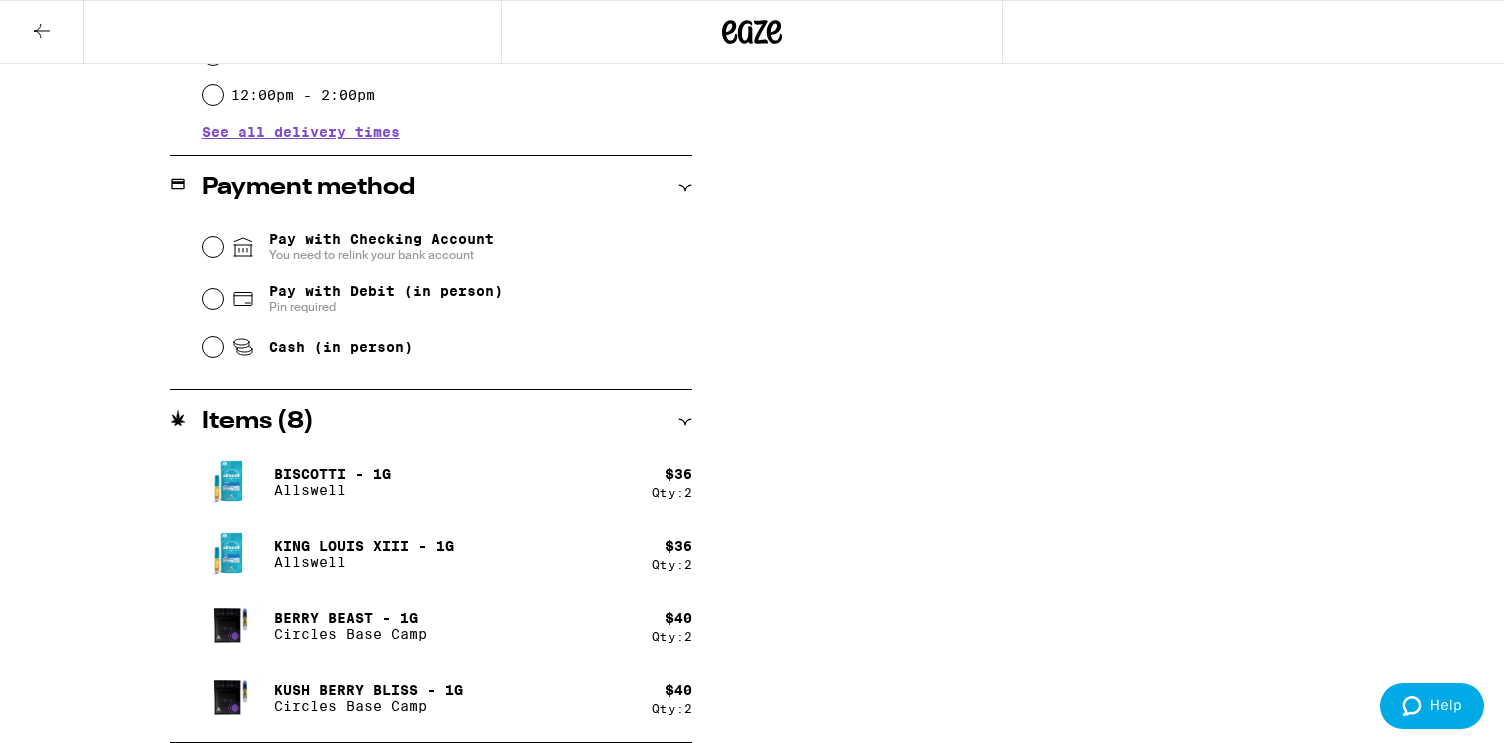 scroll, scrollTop: 0, scrollLeft: 0, axis: both 